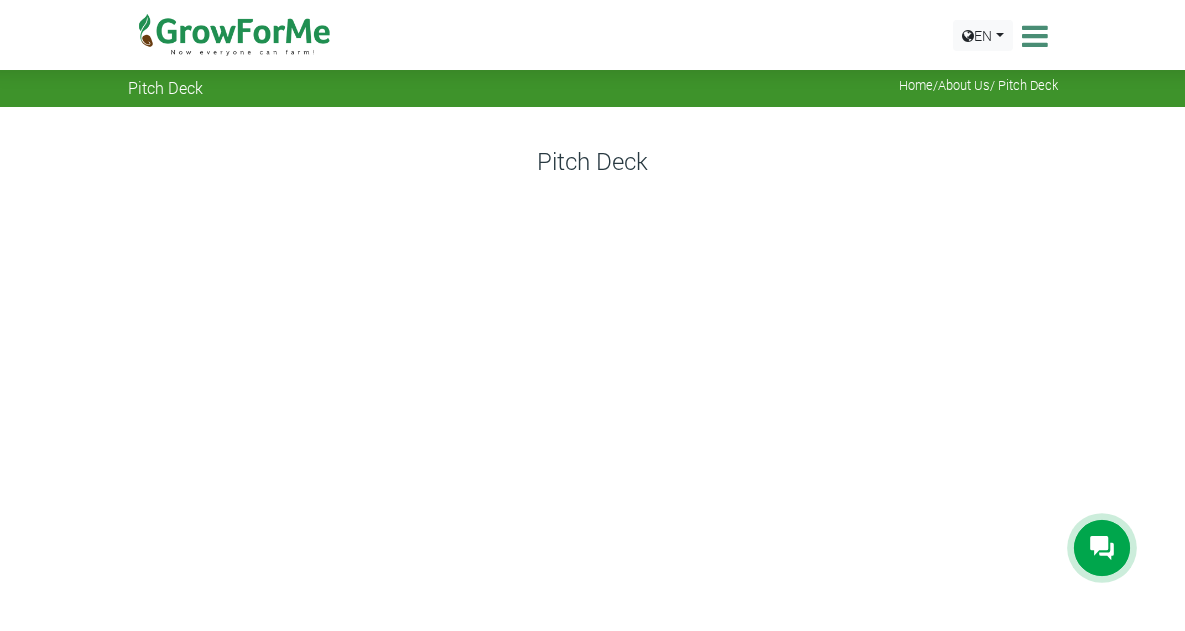 scroll, scrollTop: 178, scrollLeft: 0, axis: vertical 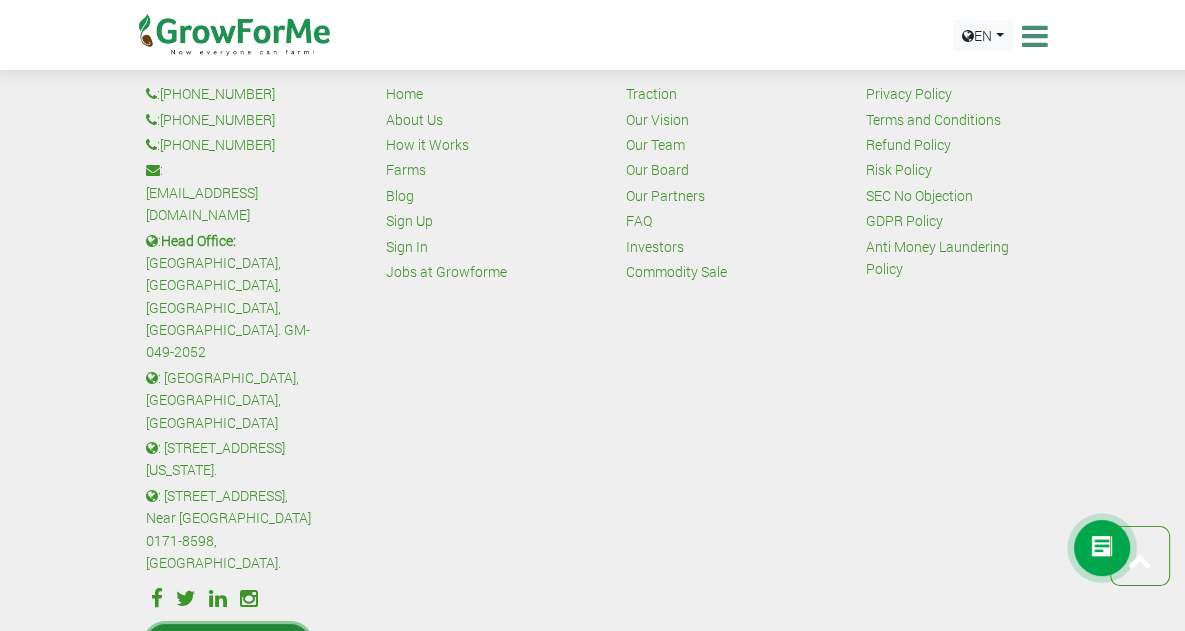 click on "ENQUIRY FORM" at bounding box center (228, 643) 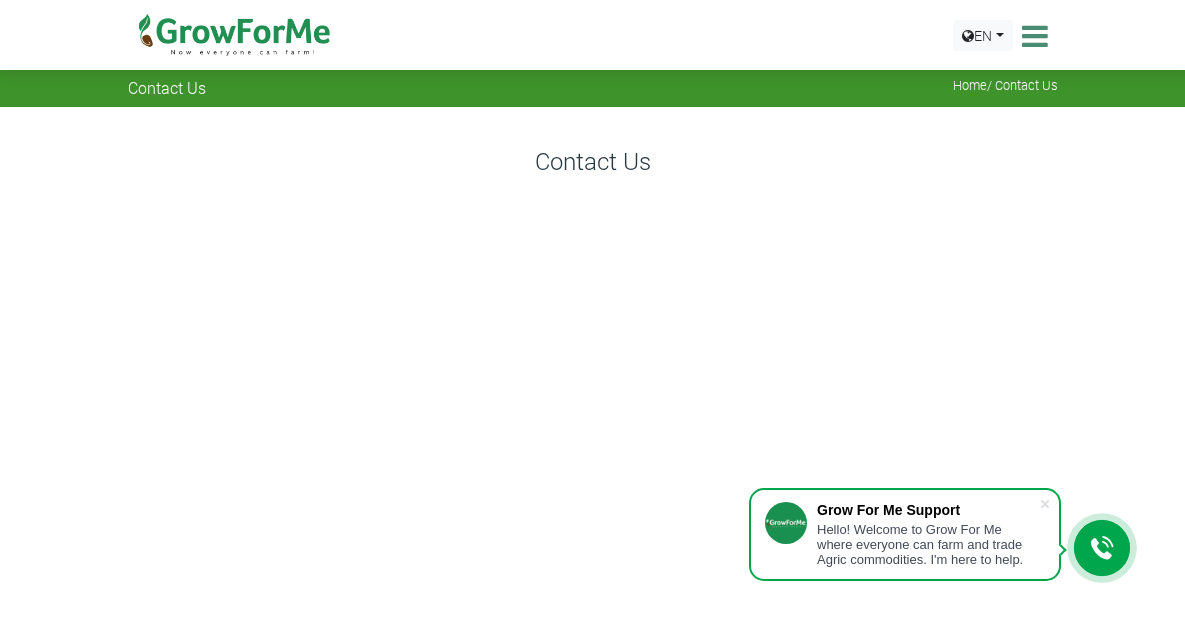 scroll, scrollTop: 0, scrollLeft: 0, axis: both 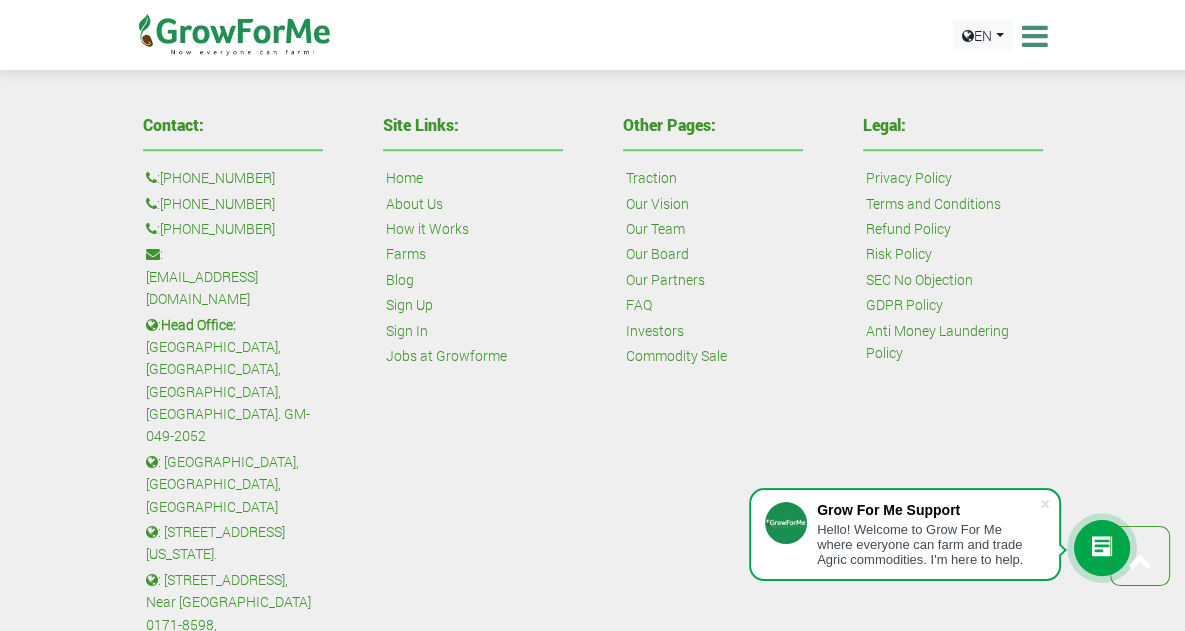 click on "FAQ" at bounding box center [639, 305] 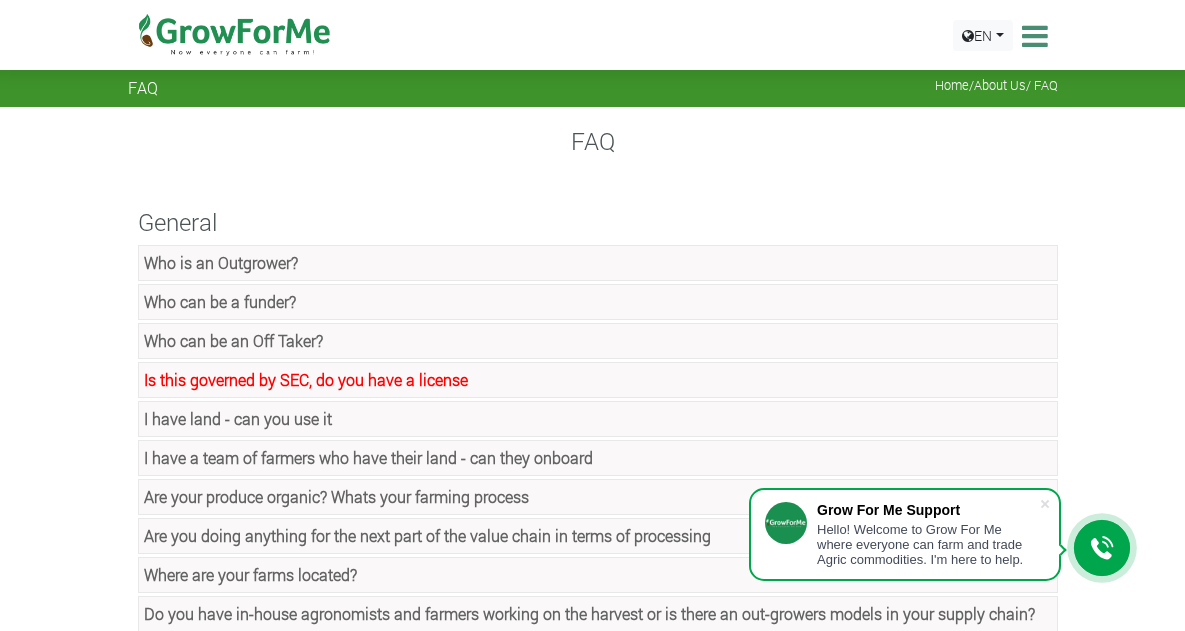 scroll, scrollTop: 0, scrollLeft: 0, axis: both 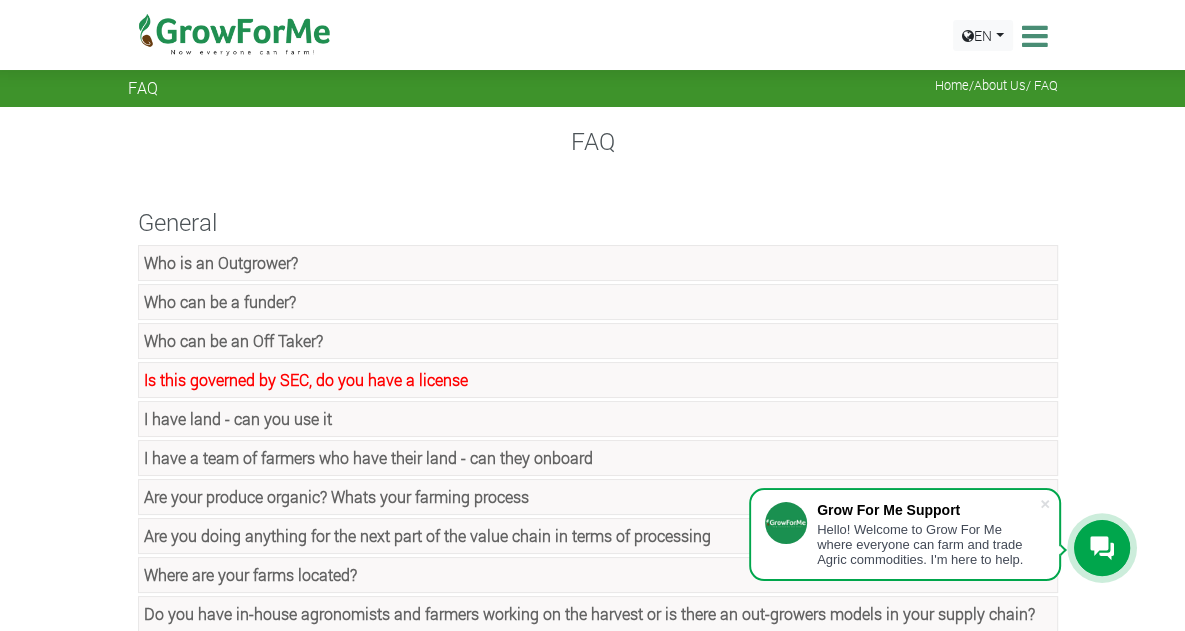 click on "Who is an Outgrower?" at bounding box center [221, 262] 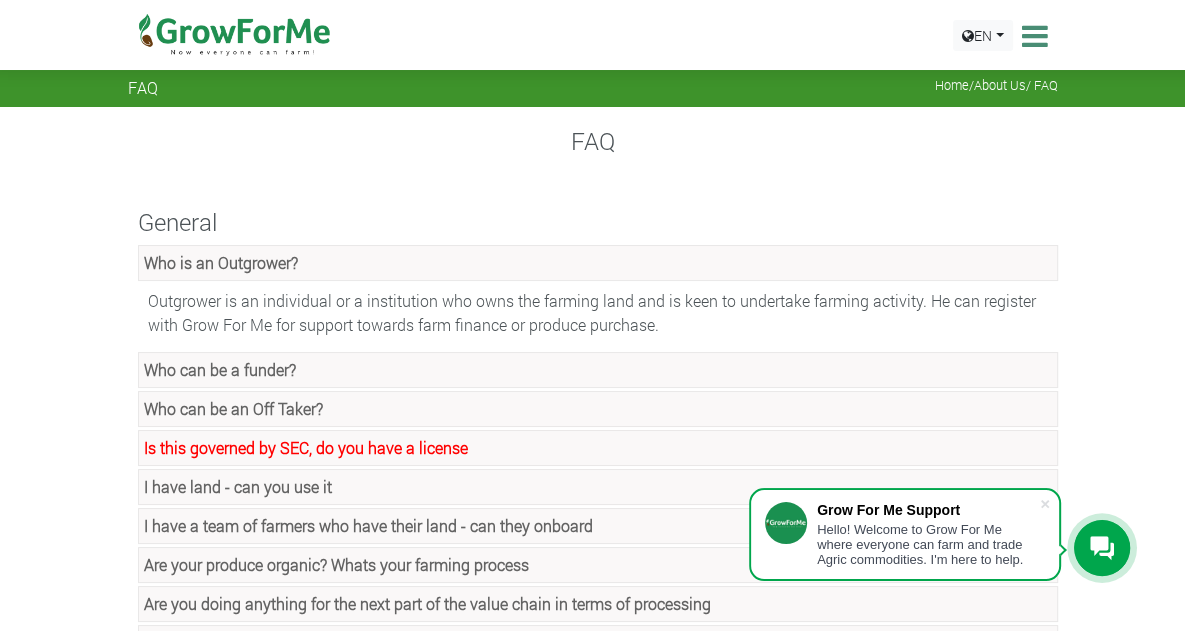 click on "Who is an Outgrower?" at bounding box center (221, 262) 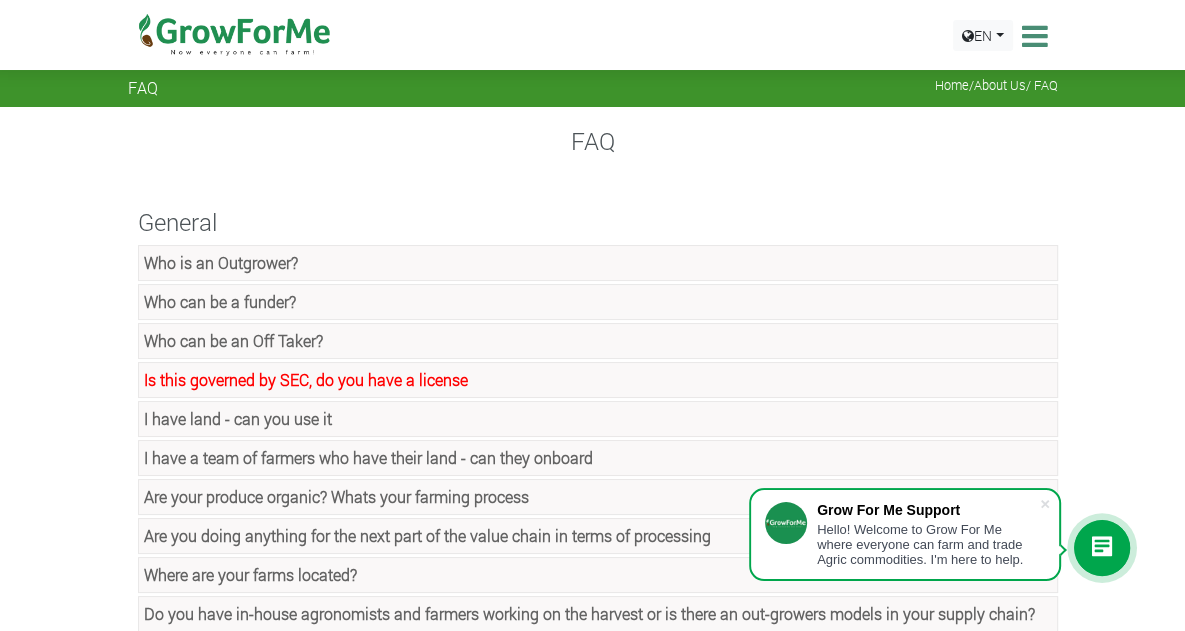 click on "Who can be a funder?" at bounding box center [220, 301] 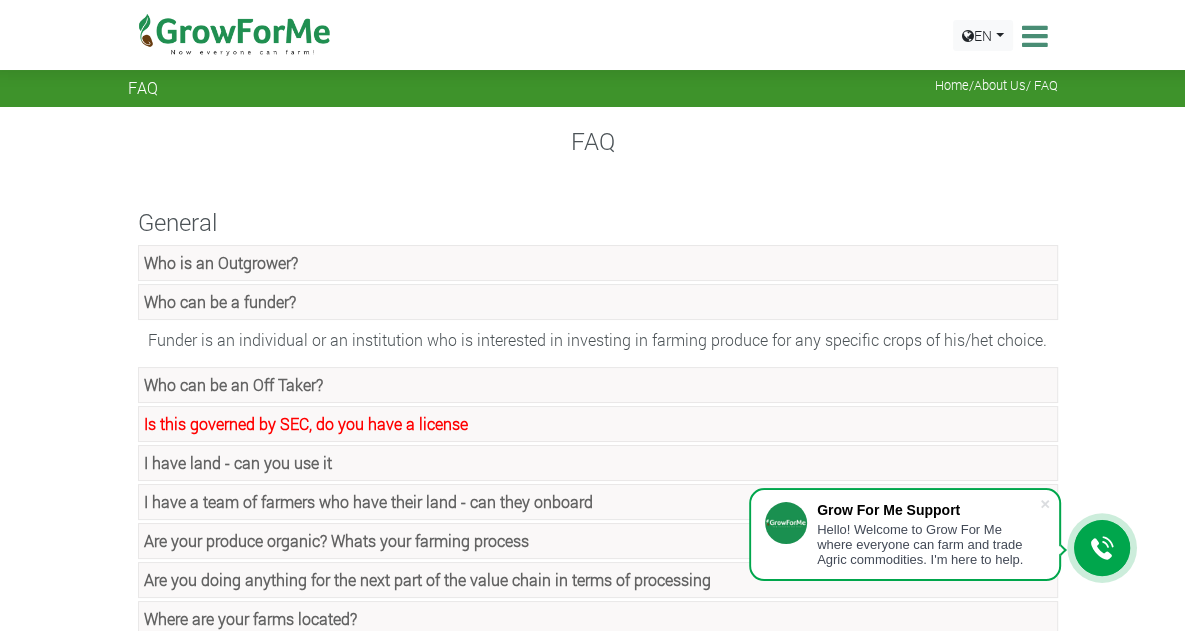 click on "Who can be a funder?" at bounding box center (220, 301) 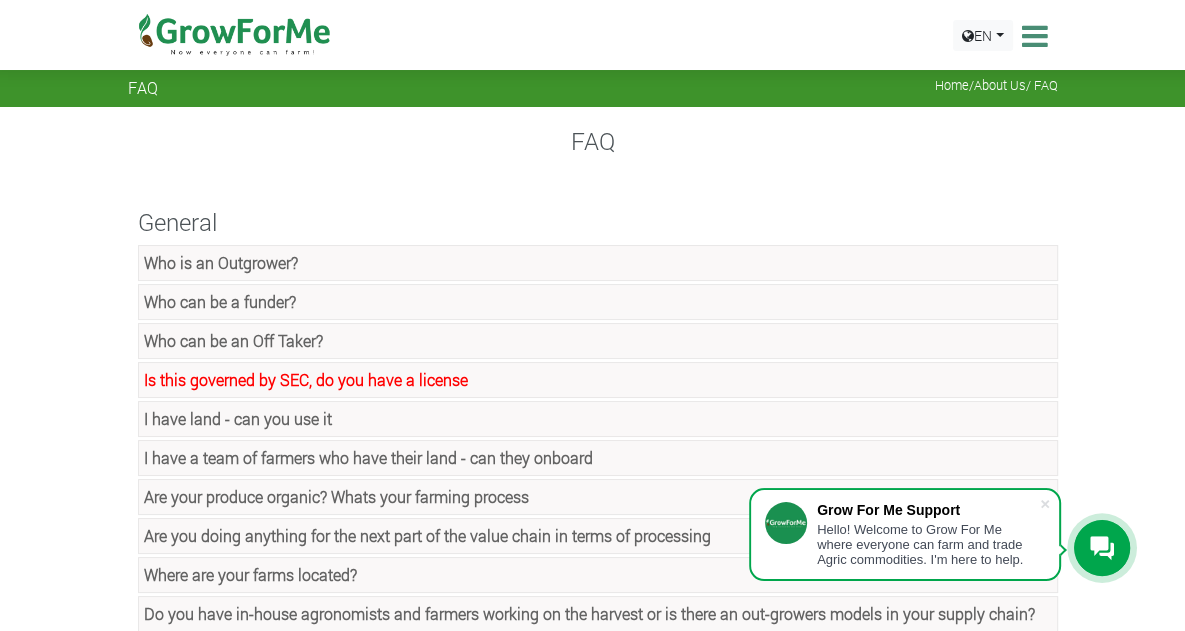 click on "Who can be a funder?" at bounding box center [220, 301] 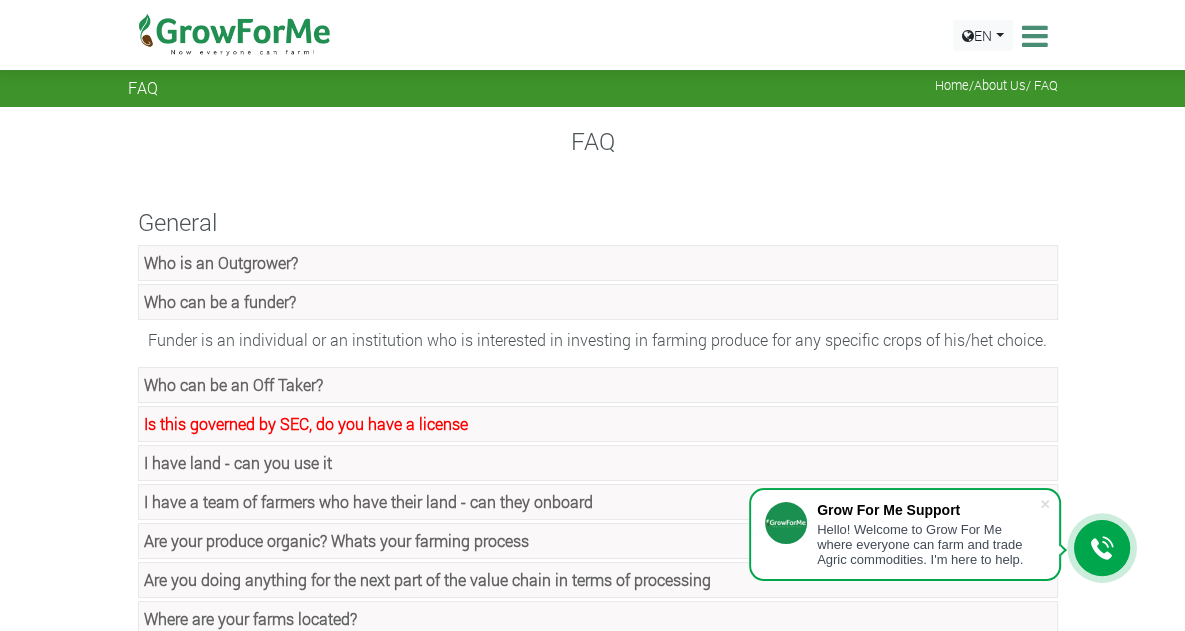 click on "Who can be a funder?" at bounding box center (220, 301) 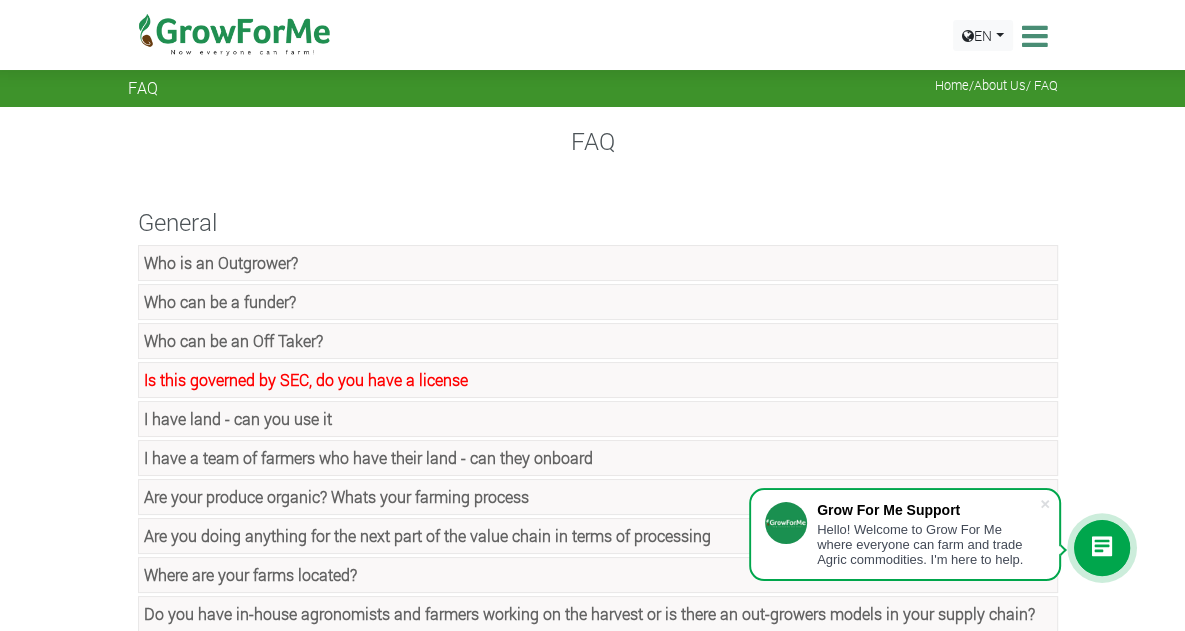 click on "Who can be an Off Taker?" at bounding box center (598, 341) 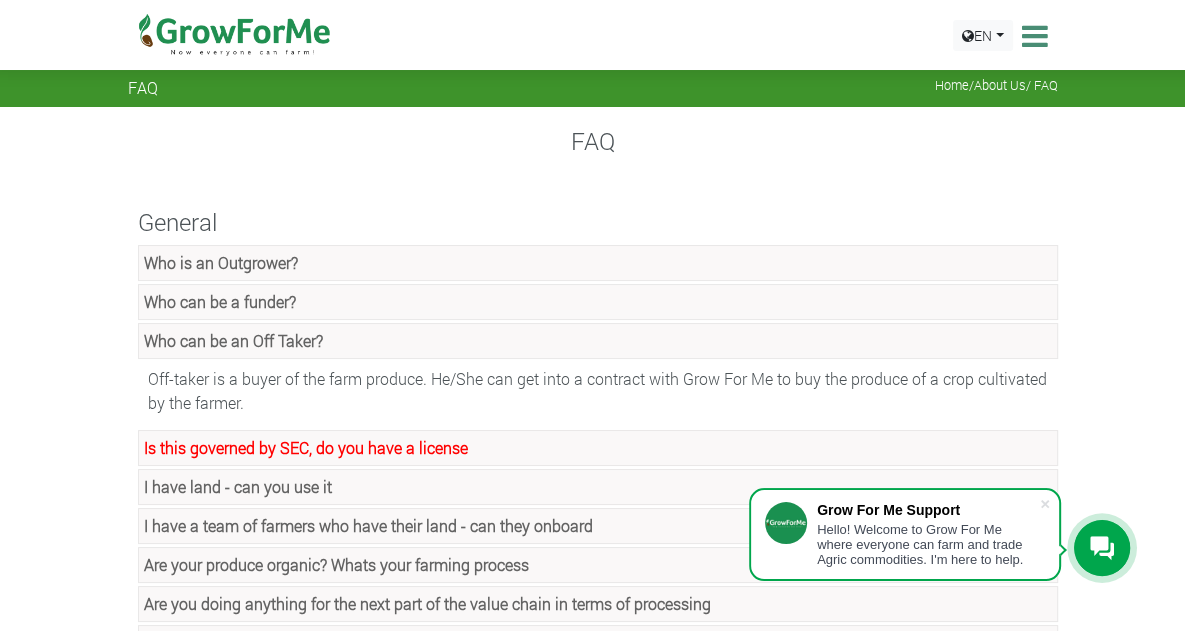 click on "Who can be an Off Taker?" at bounding box center (598, 341) 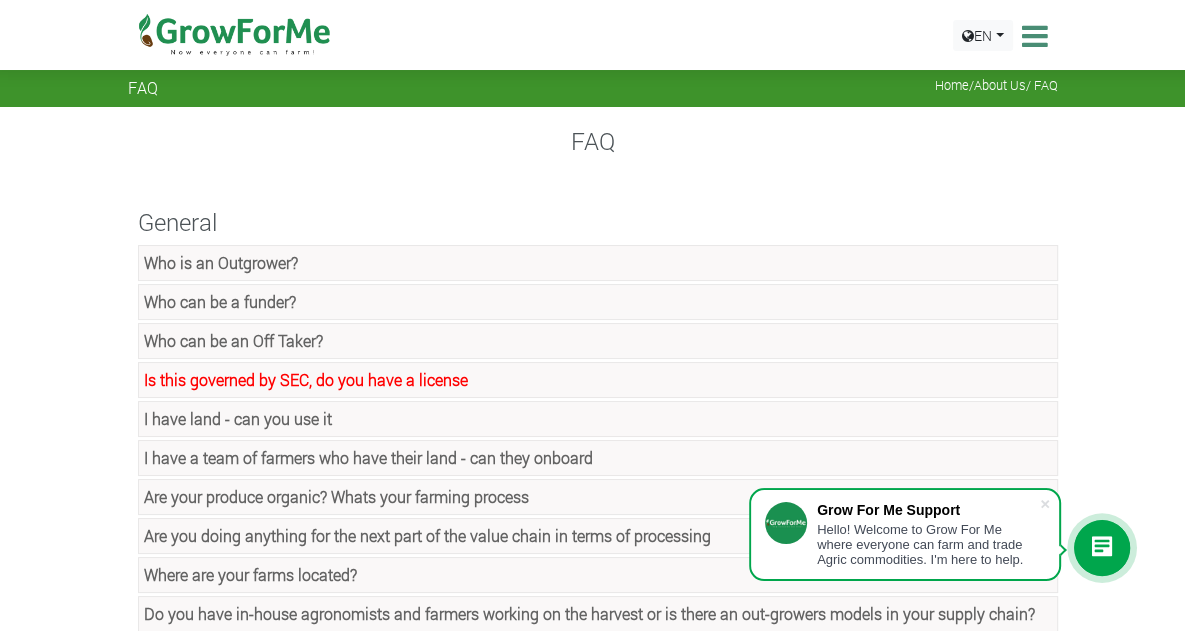 click on "Who can be an Off Taker?" at bounding box center [598, 341] 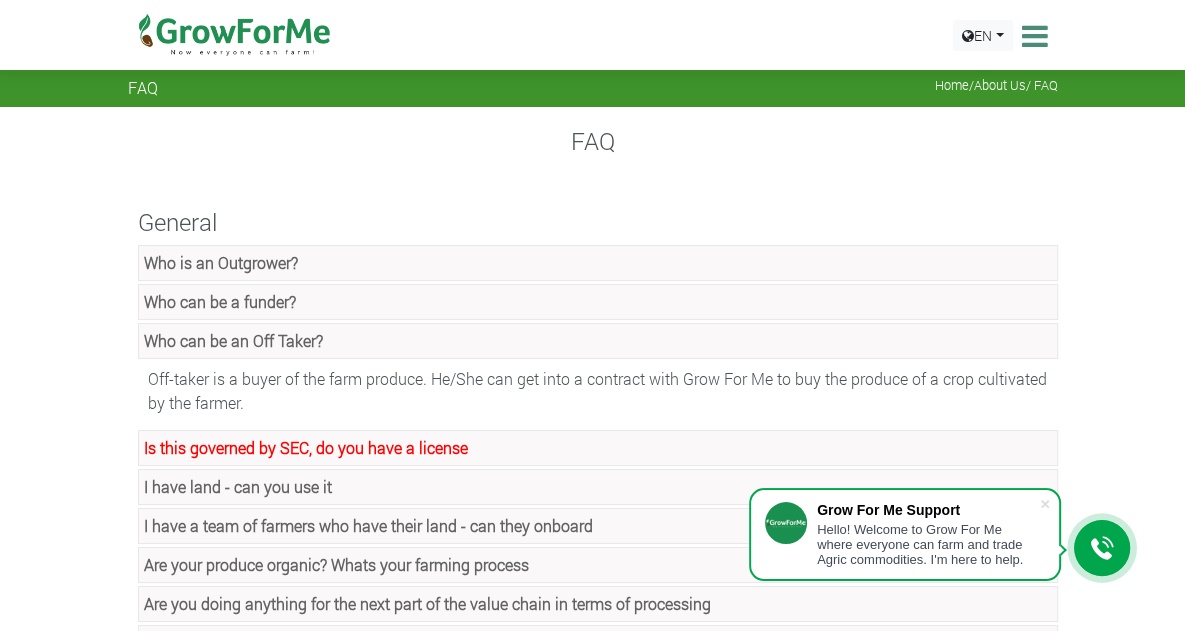 click on "Who can be an Off Taker?" at bounding box center (598, 341) 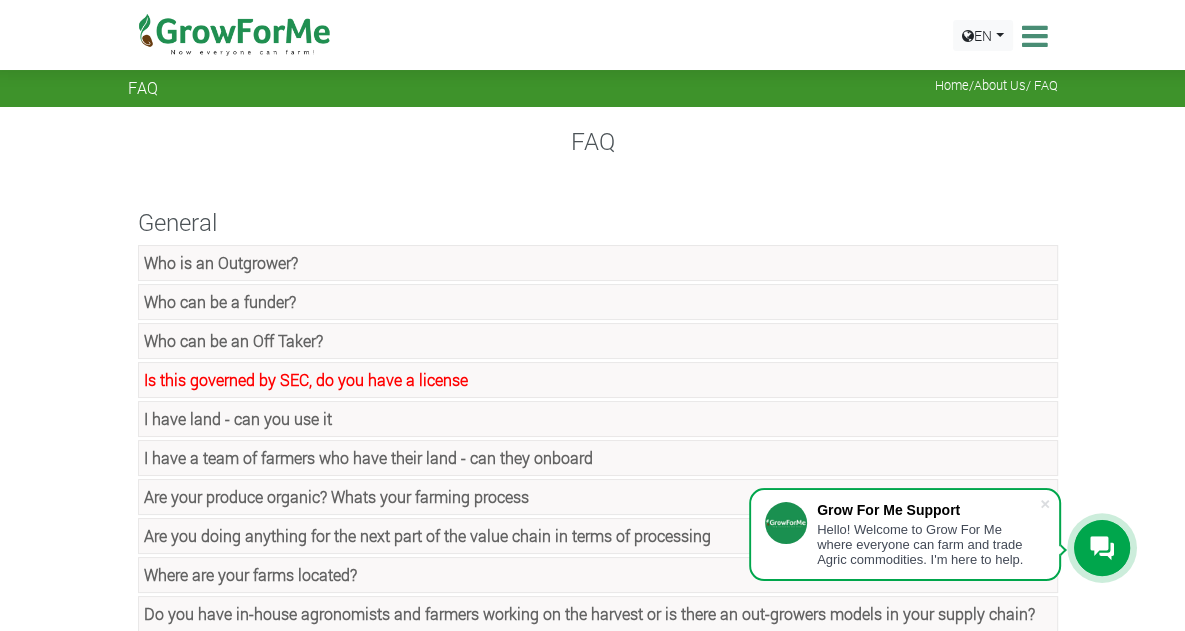 click on "Is this governed by SEC, do you have a license" at bounding box center [306, 379] 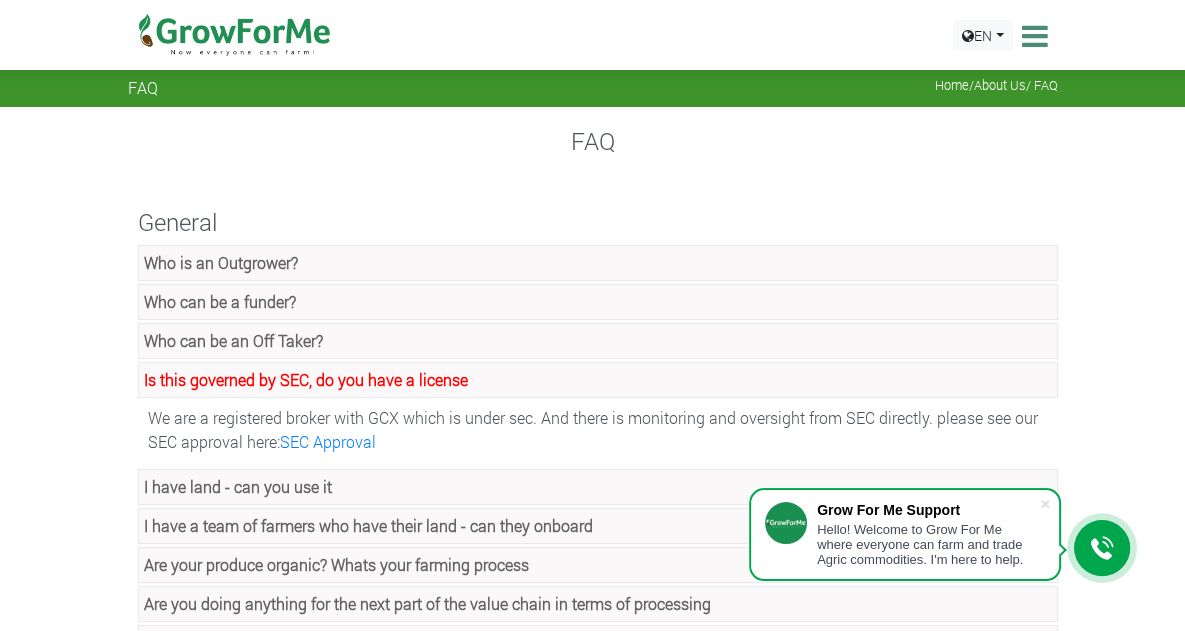 click on "Is this governed by SEC, do you have a license" at bounding box center (306, 379) 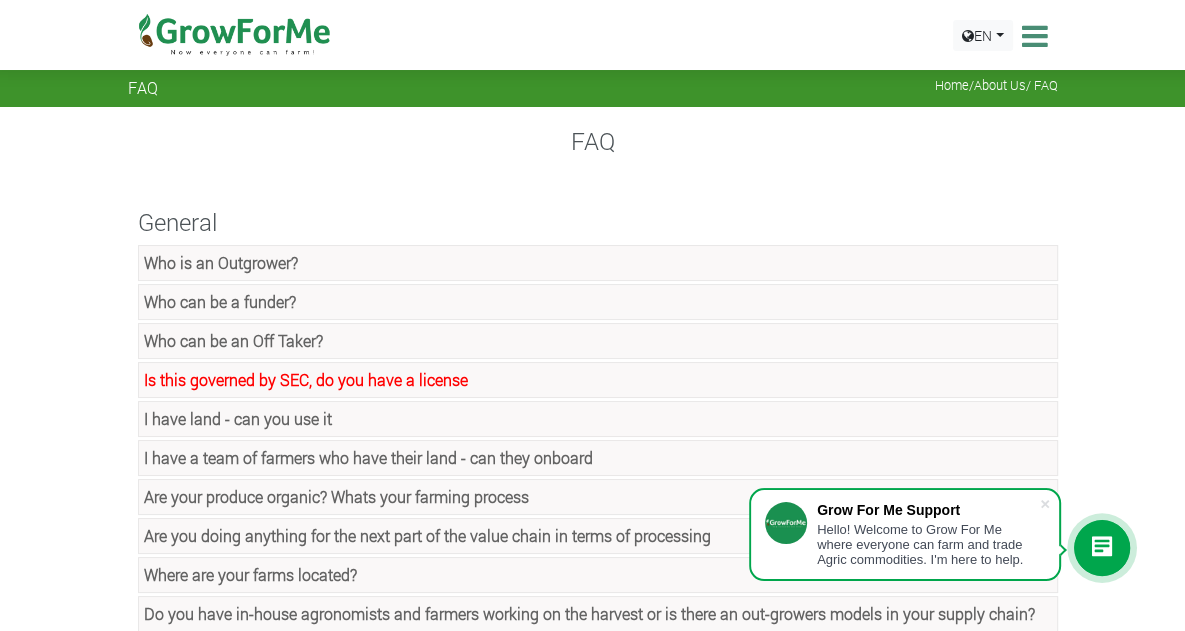 click on "I have land  - can you use it" at bounding box center [238, 418] 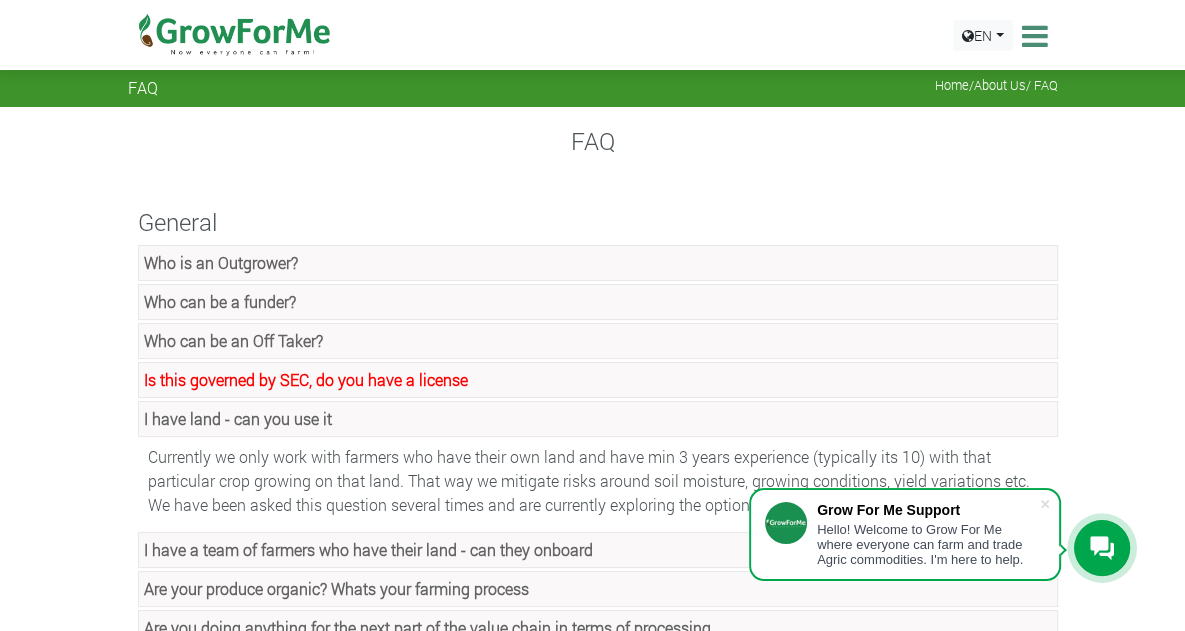 click on "I have land  - can you use it" at bounding box center (238, 418) 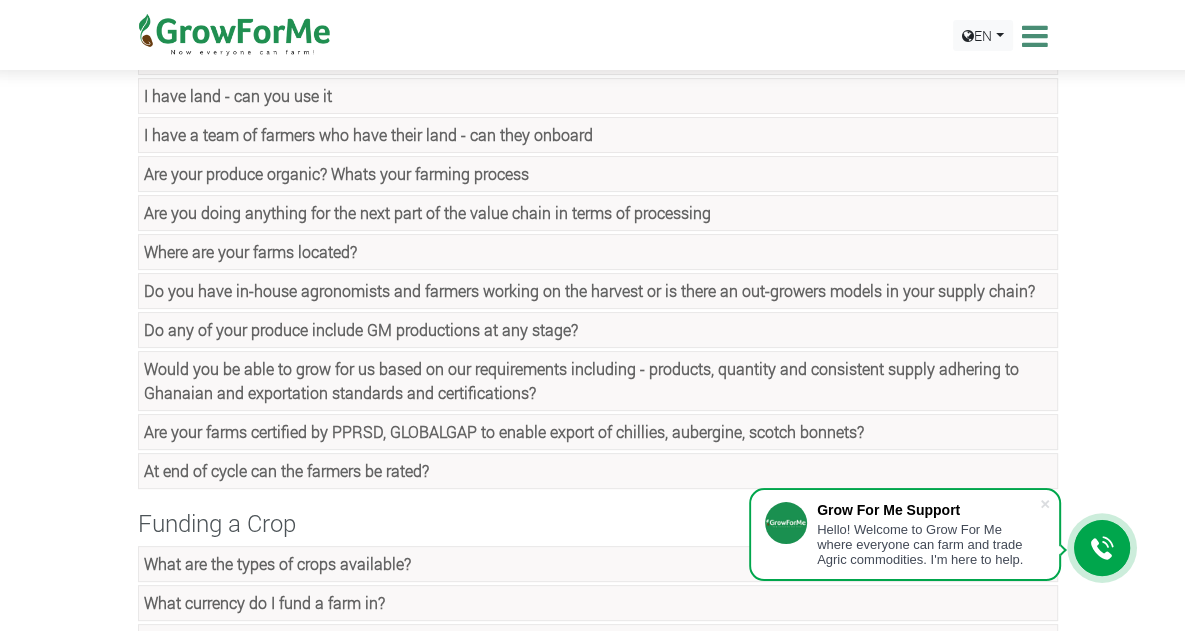 scroll, scrollTop: 325, scrollLeft: 0, axis: vertical 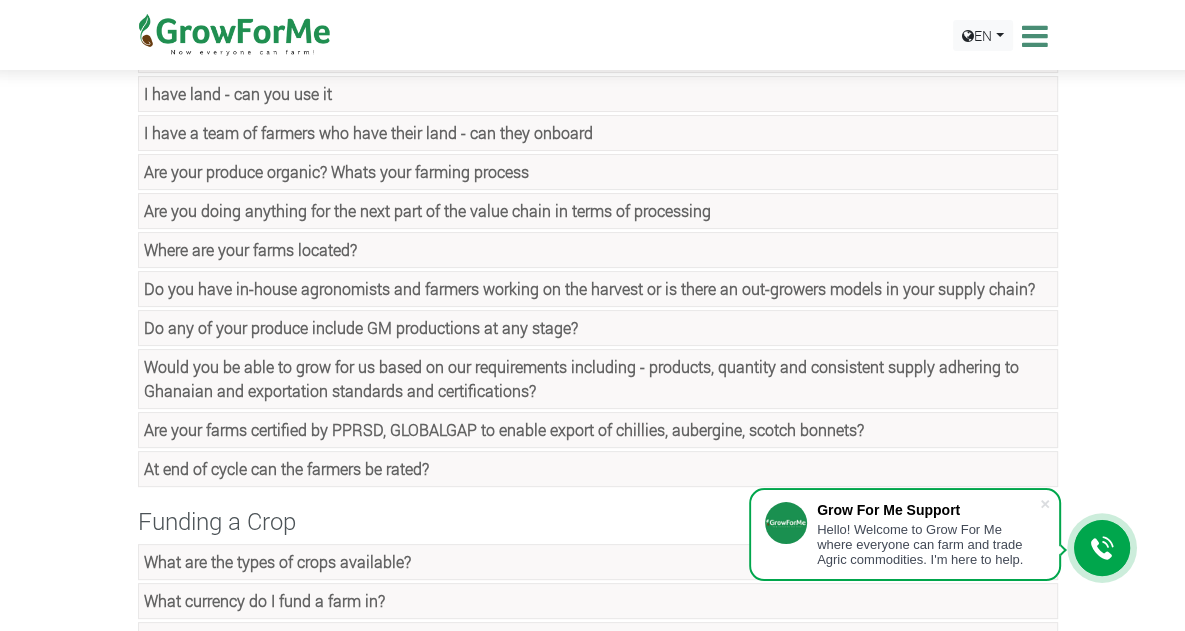 click on "I have a team of farmers who have their land - can they onboard" at bounding box center (368, 132) 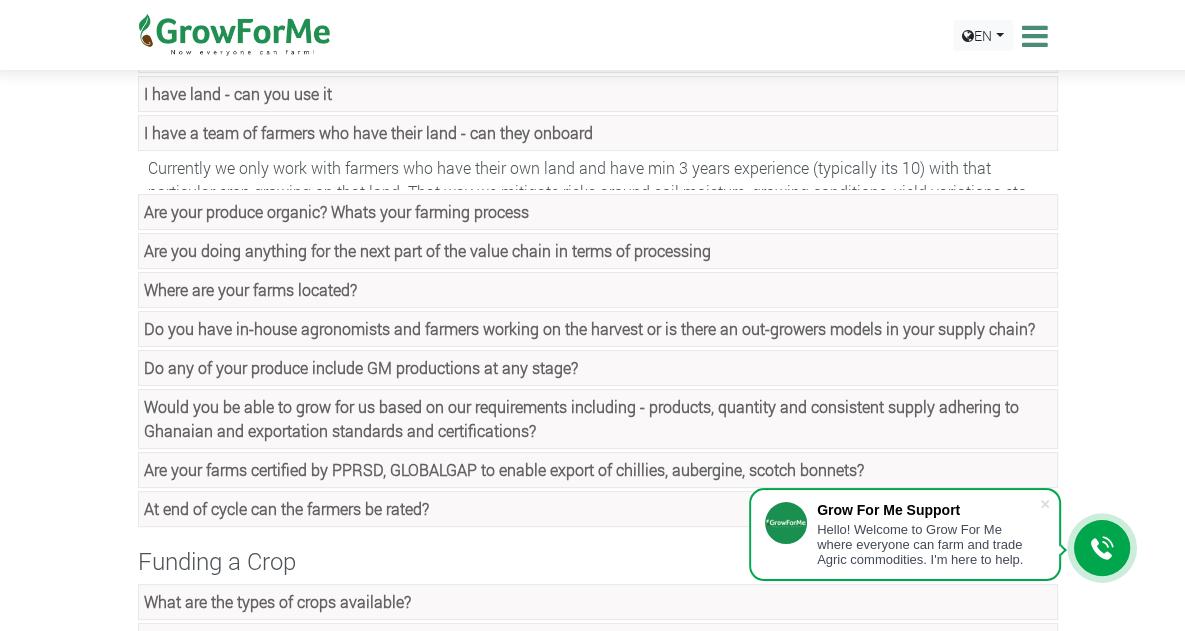 click on "I have a team of farmers who have their land - can they onboard" at bounding box center (368, 132) 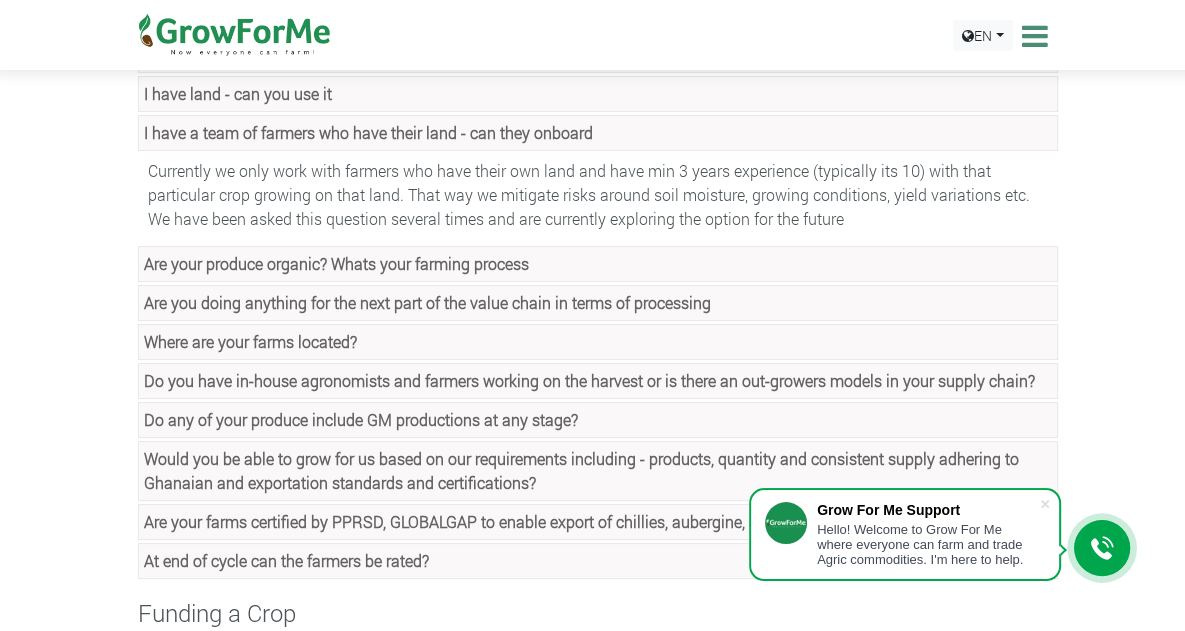 click on "I have a team of farmers who have their land - can they onboard" at bounding box center (368, 132) 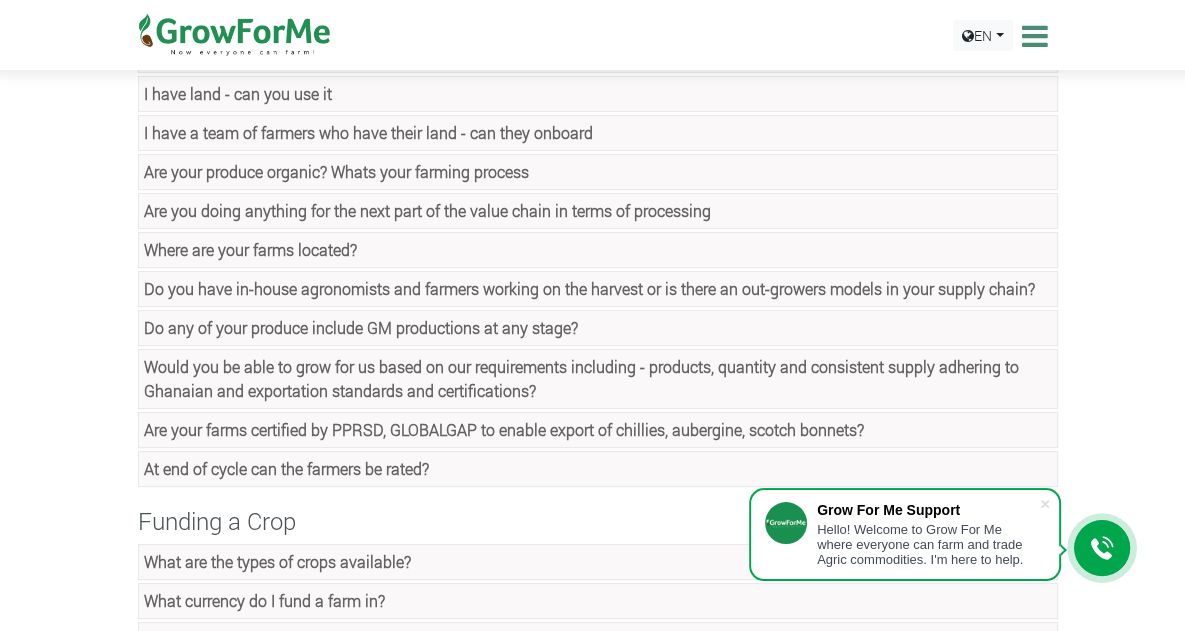 click on "Are your produce organic? Whats your farming process" at bounding box center [336, 171] 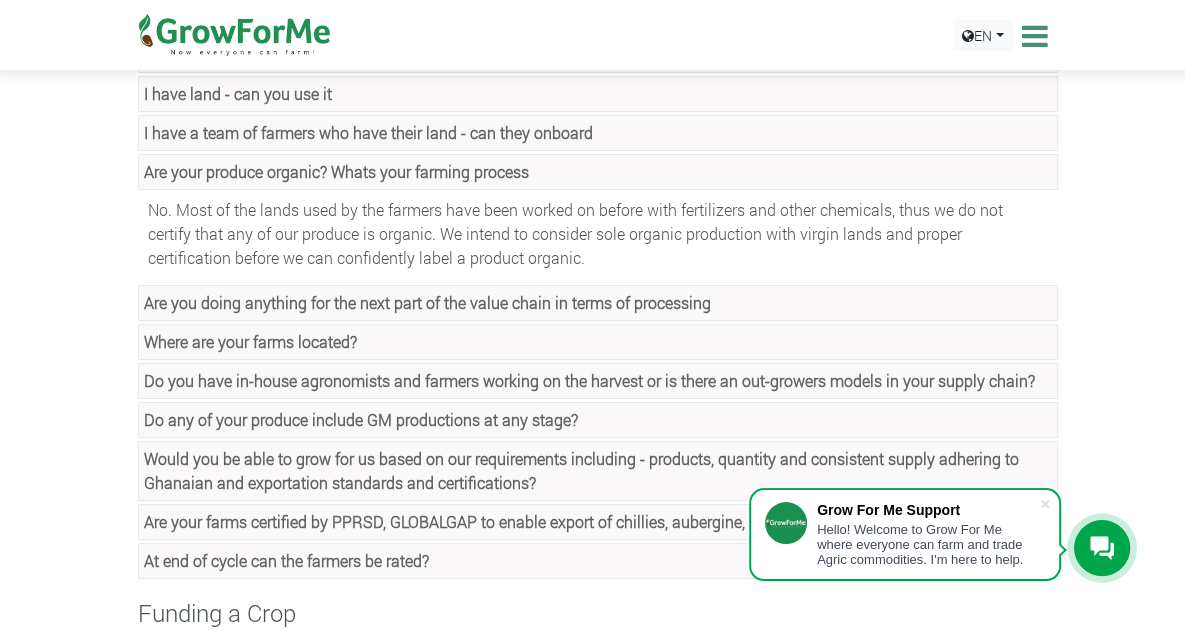 click on "Are your produce organic? Whats your farming process" at bounding box center [336, 171] 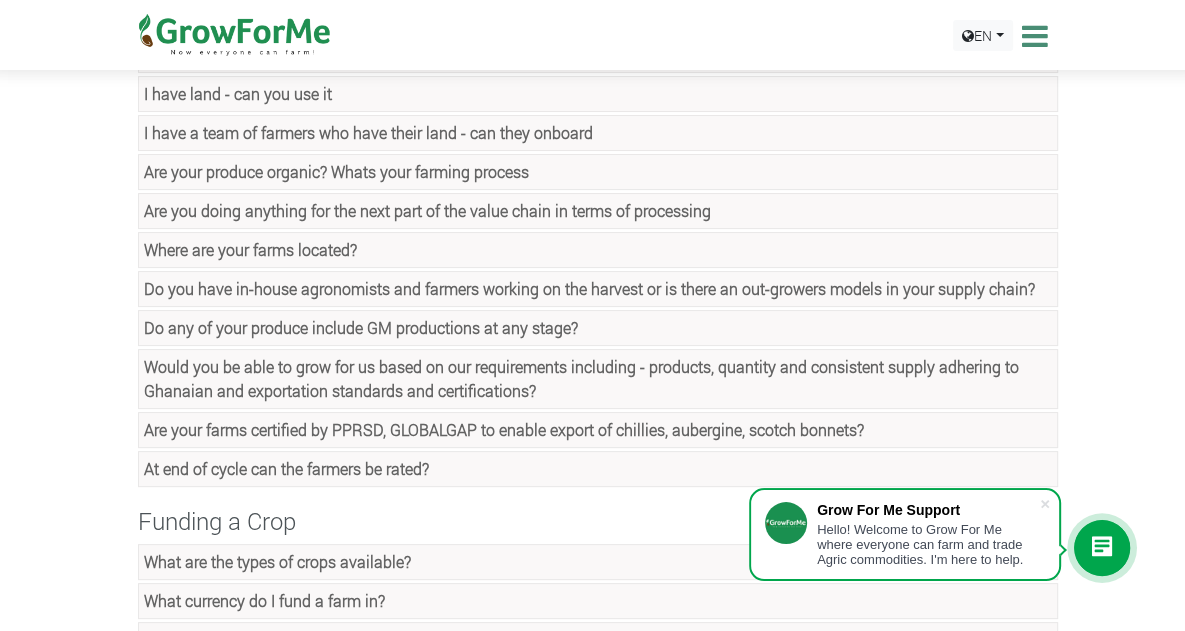 click on "Are you doing anything for the next part of the value chain in terms of processing" at bounding box center [427, 210] 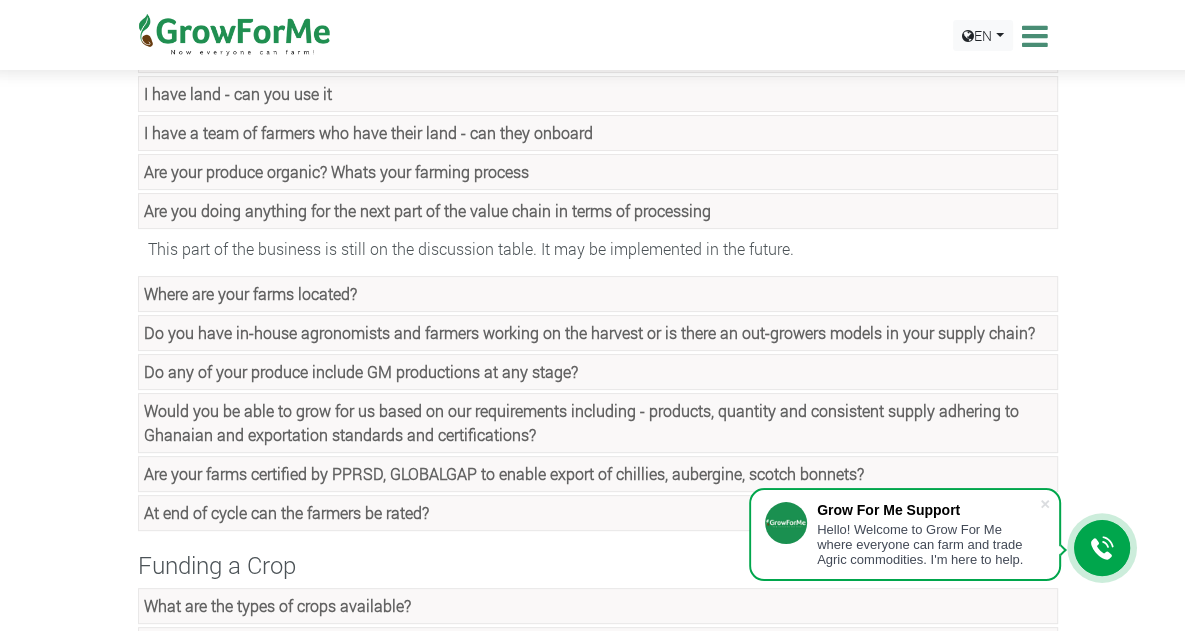 click on "Are you doing anything for the next part of the value chain in terms of processing" at bounding box center (427, 210) 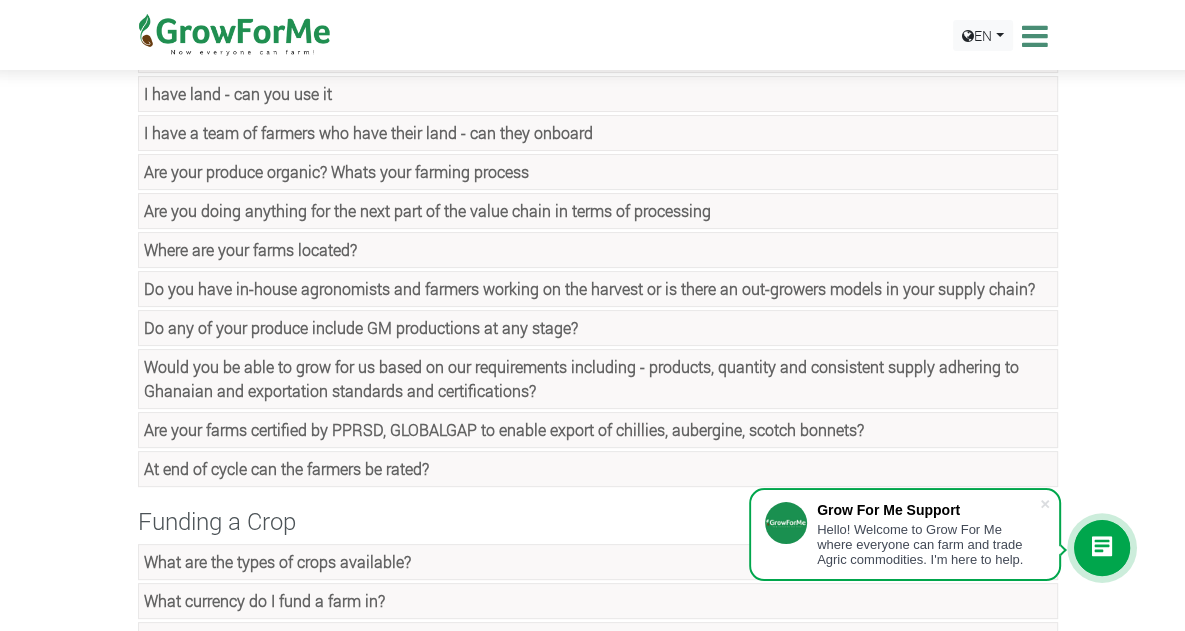 click on "Where are your farms located?" at bounding box center (598, 250) 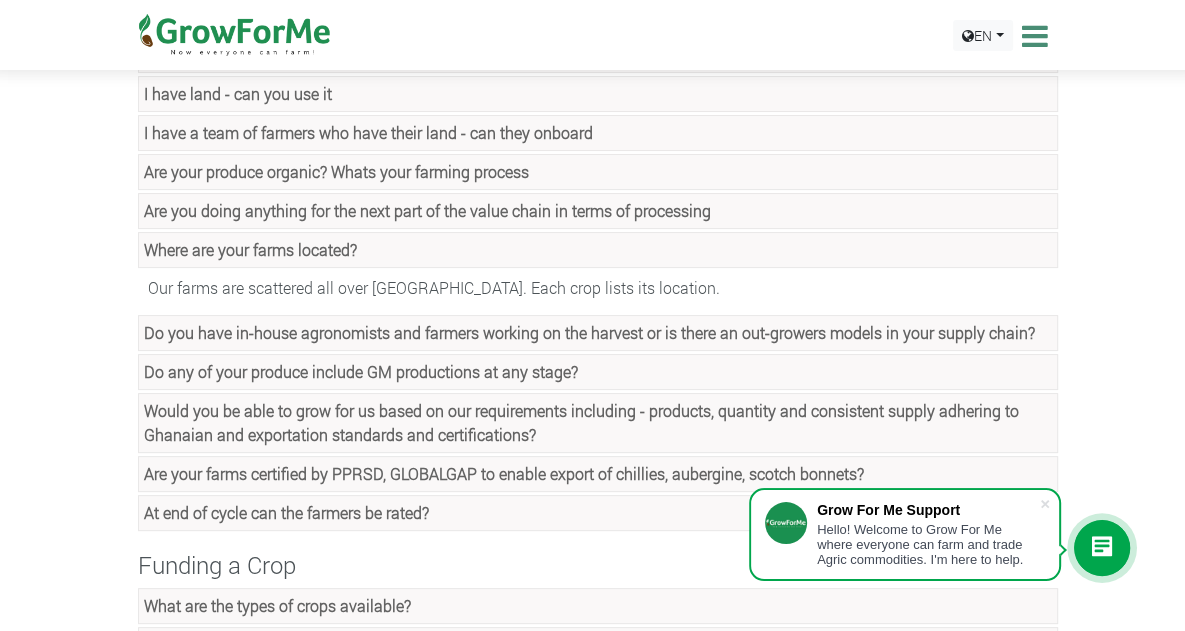 click on "Where are your farms located?" at bounding box center [250, 249] 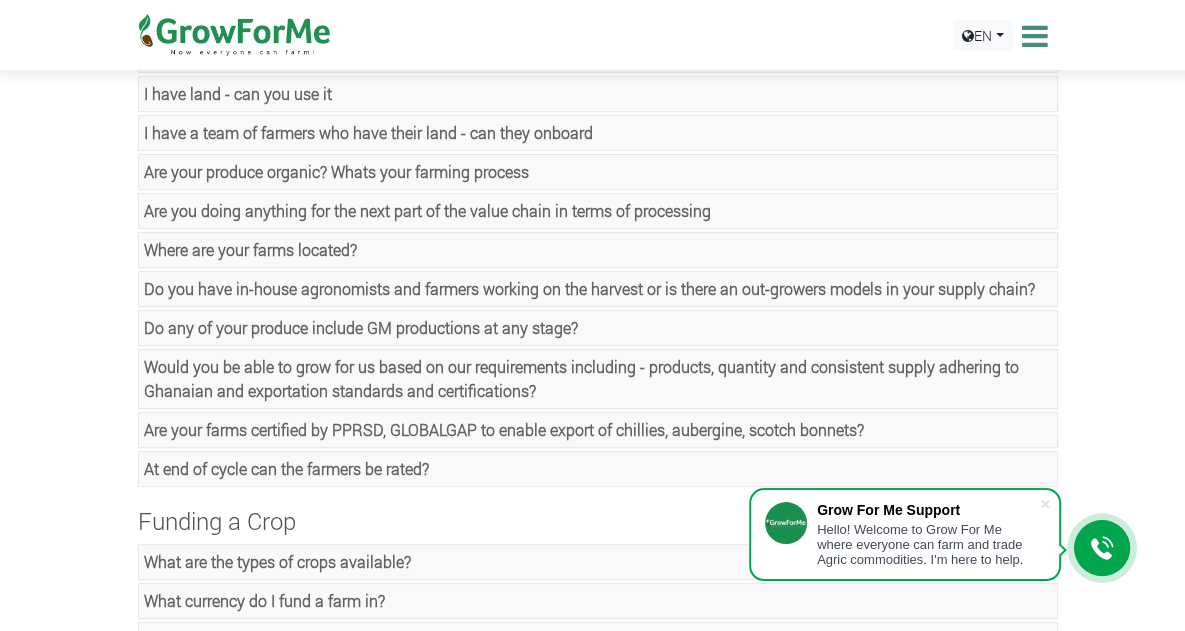 click on "Do you have in-house agronomists and farmers working on the harvest or is there an out-growers models in your supply chain?" at bounding box center [589, 288] 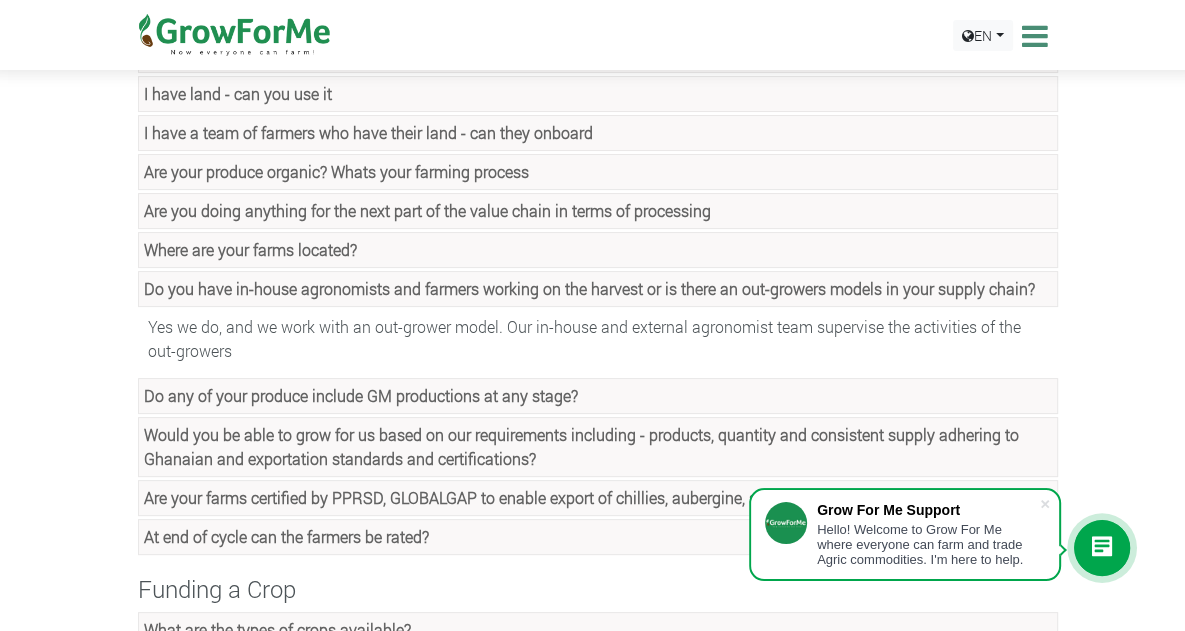 click on "Do you have in-house agronomists and farmers working on the harvest or is there an out-growers models in your supply chain?" at bounding box center (589, 288) 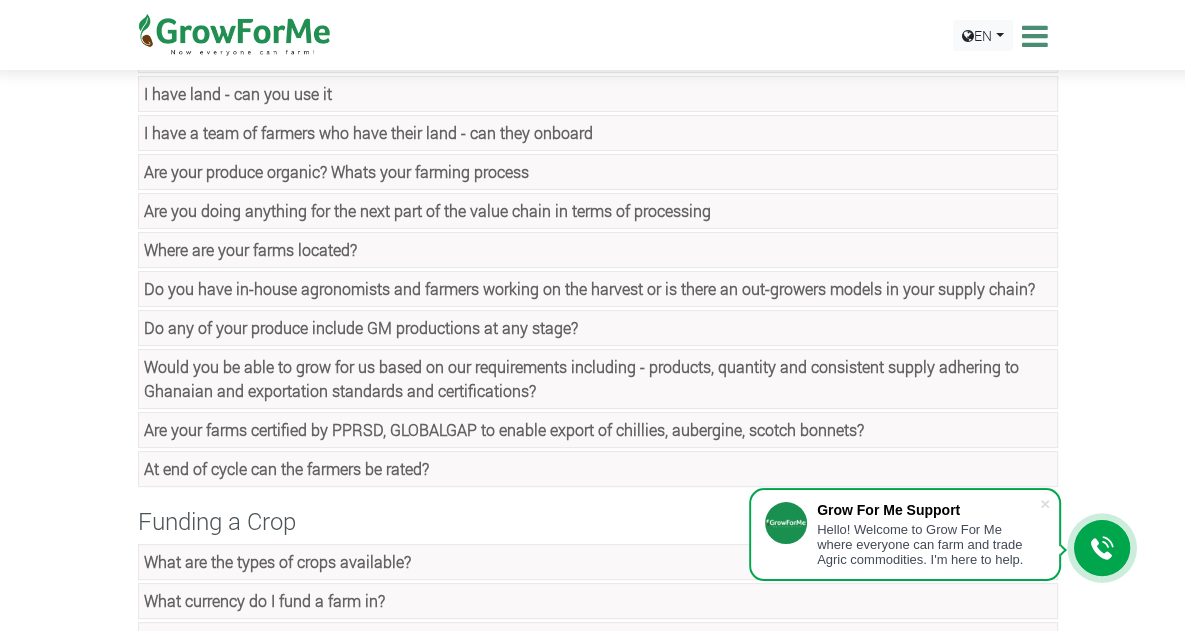 click on "Do any of your produce include GM productions at any stage?" at bounding box center (361, 327) 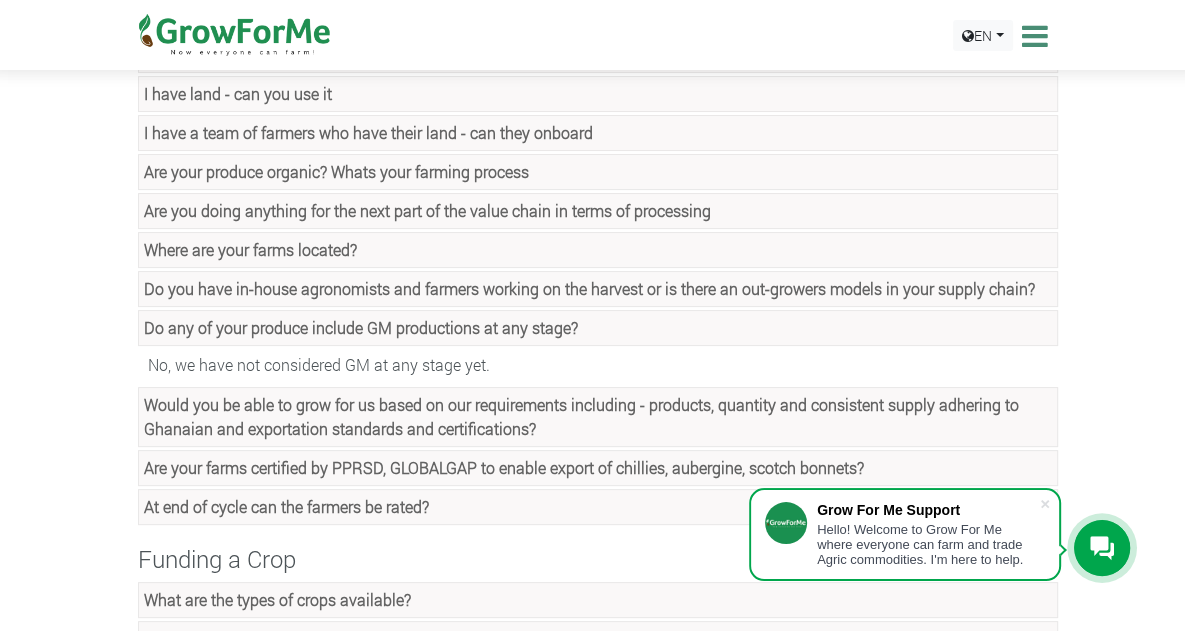 click on "Do any of your produce include GM productions at any stage?" at bounding box center [361, 327] 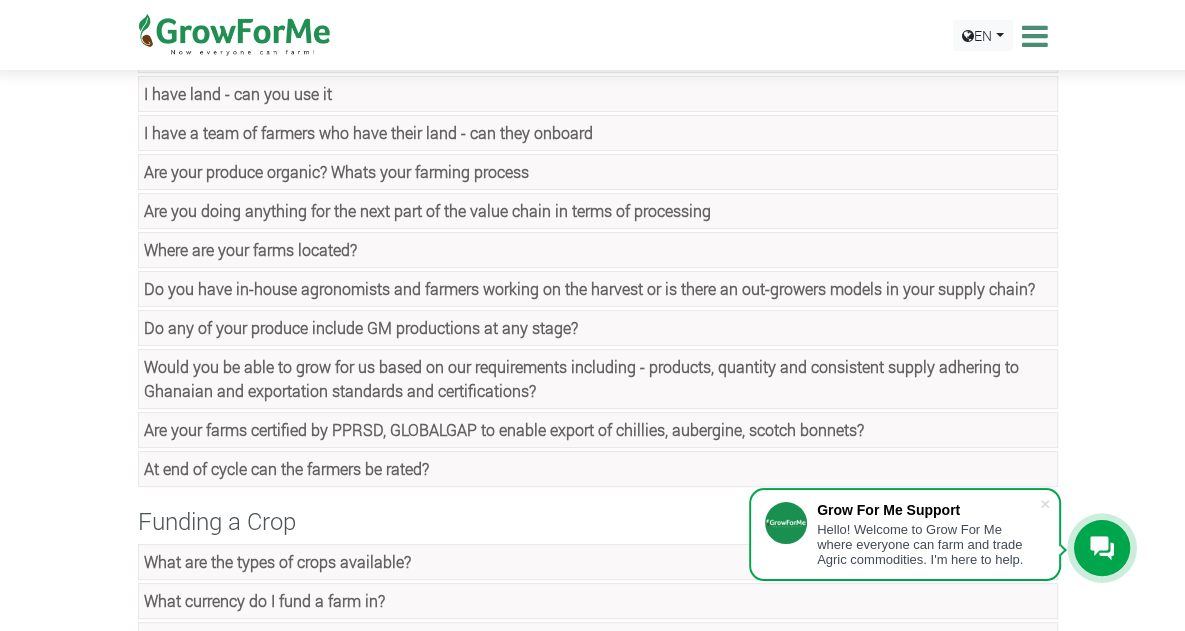 click on "Do any of your produce include GM productions at any stage?" at bounding box center (361, 327) 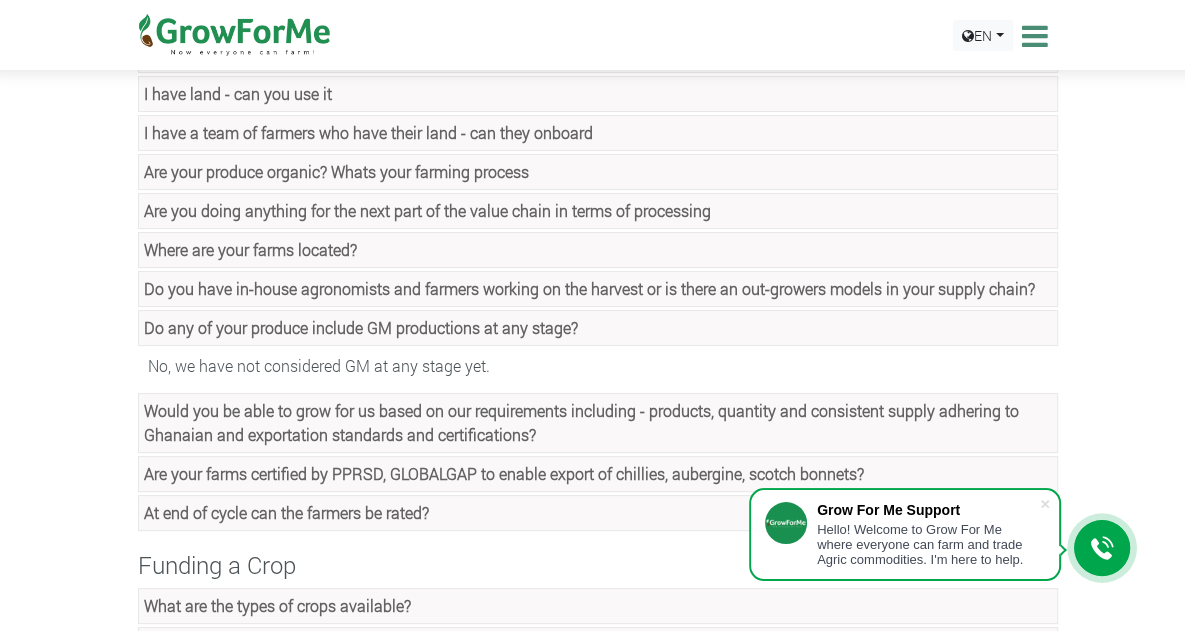 click on "Do any of your produce include GM productions at any stage?" at bounding box center [361, 327] 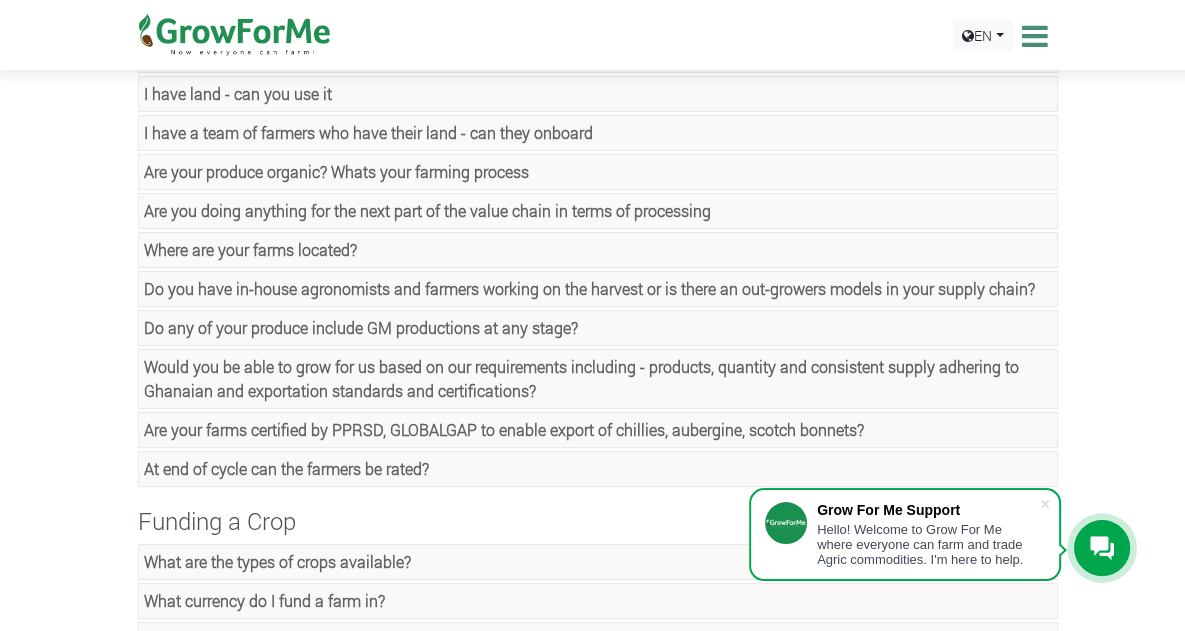 click on "Would you be able to grow for us based on our requirements including - products, quantity and consistent supply adhering to Ghanaian and exportation standards and certifications?" at bounding box center (598, 379) 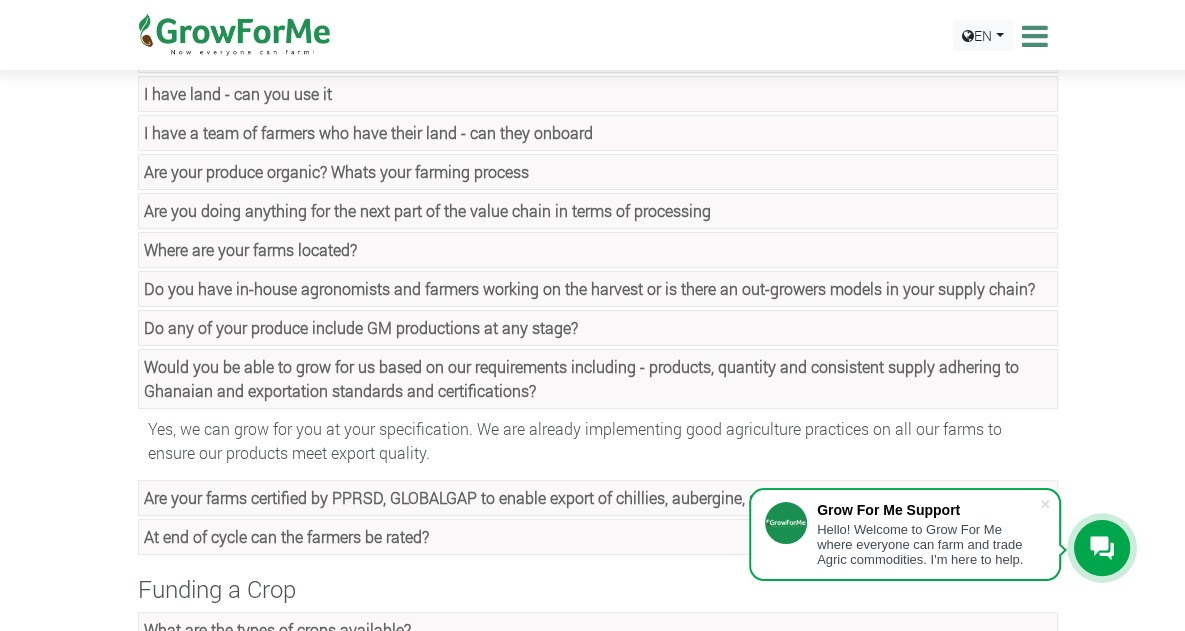 click on "Would you be able to grow for us based on our requirements including - products, quantity and consistent supply adhering to Ghanaian and exportation standards and certifications?" at bounding box center (598, 379) 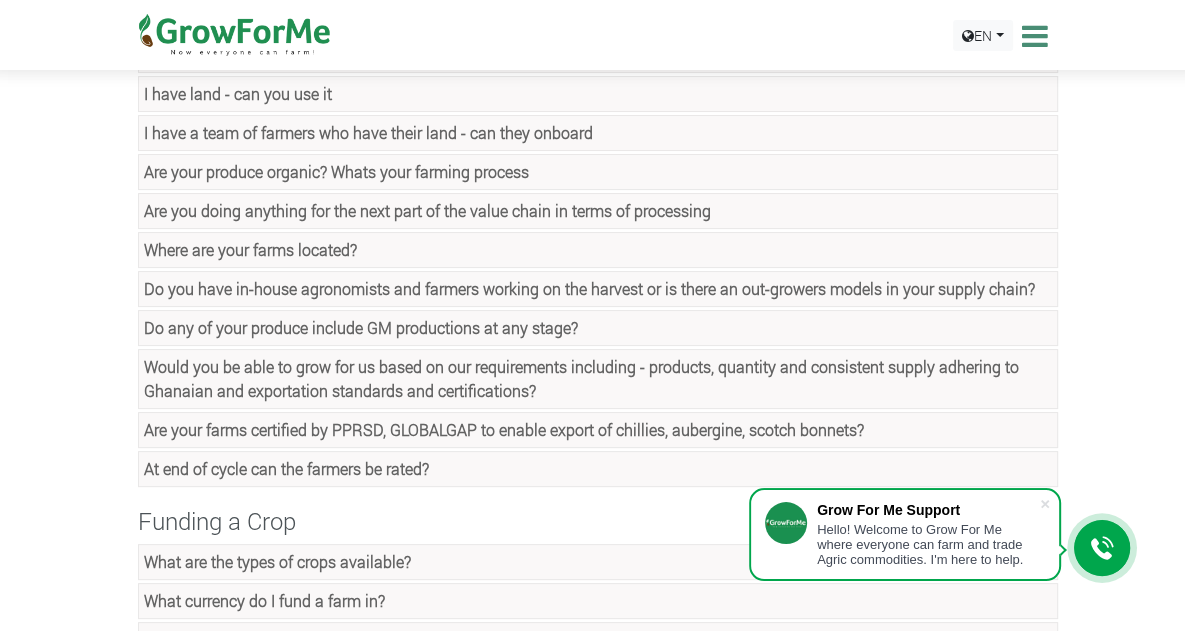 click on "Are your farms certified by PPRSD, GLOBALGAP to enable export of chillies, aubergine, scotch bonnets?" at bounding box center [504, 429] 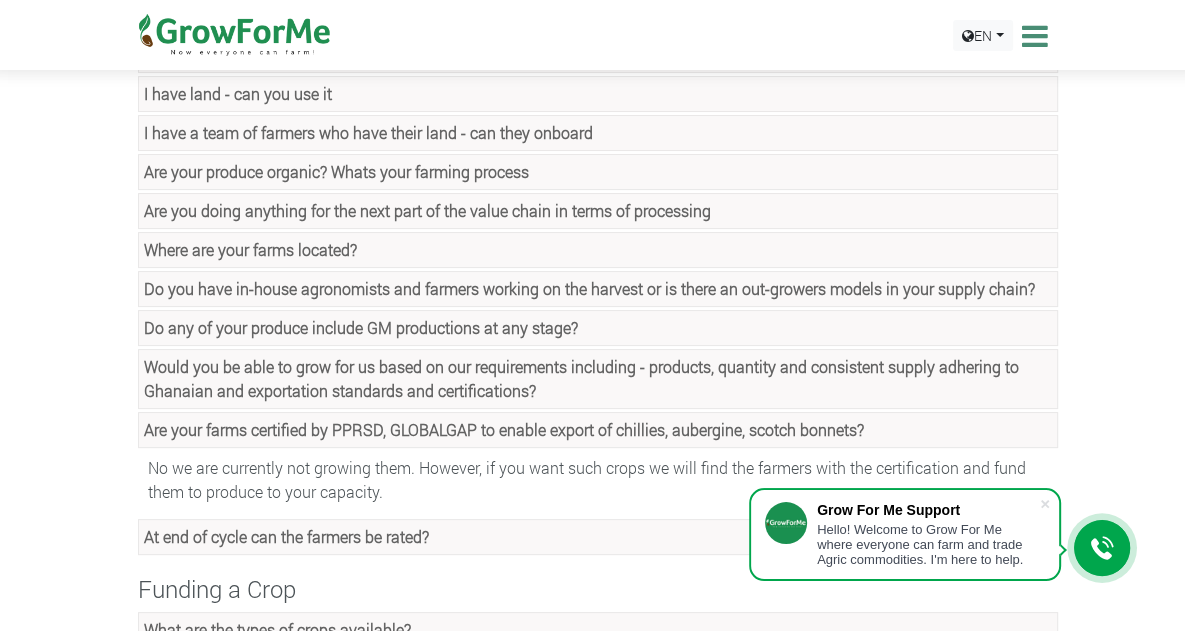 click on "Are your farms certified by PPRSD, GLOBALGAP to enable export of chillies, aubergine, scotch bonnets?" at bounding box center [504, 429] 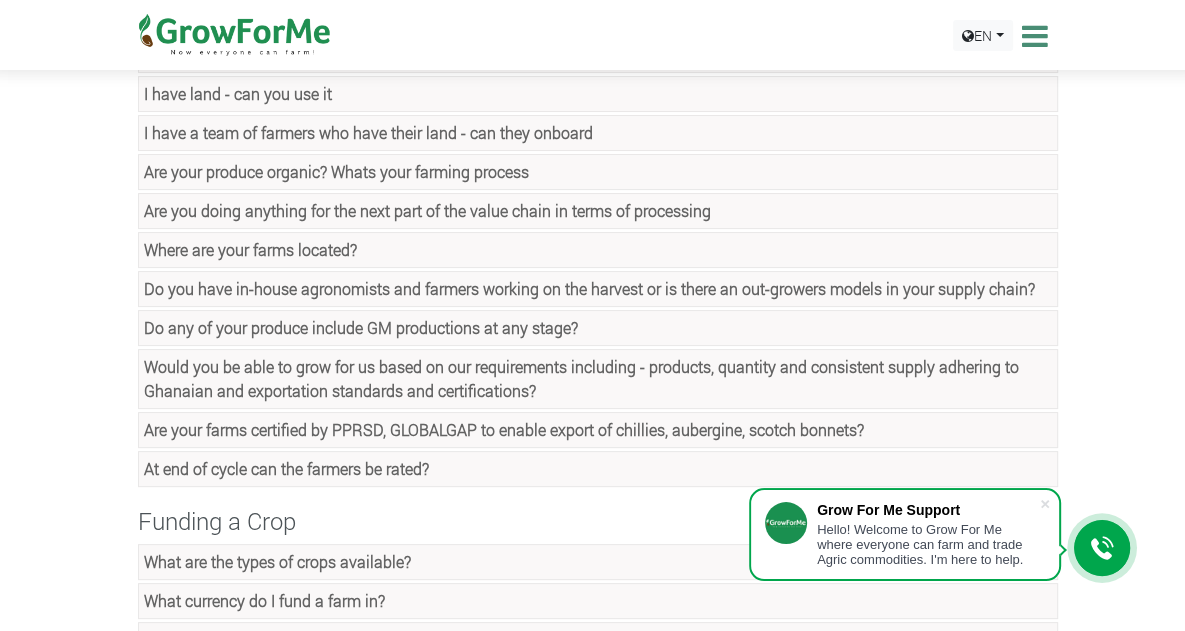click on "At end of cycle can the farmers be rated?" at bounding box center (286, 468) 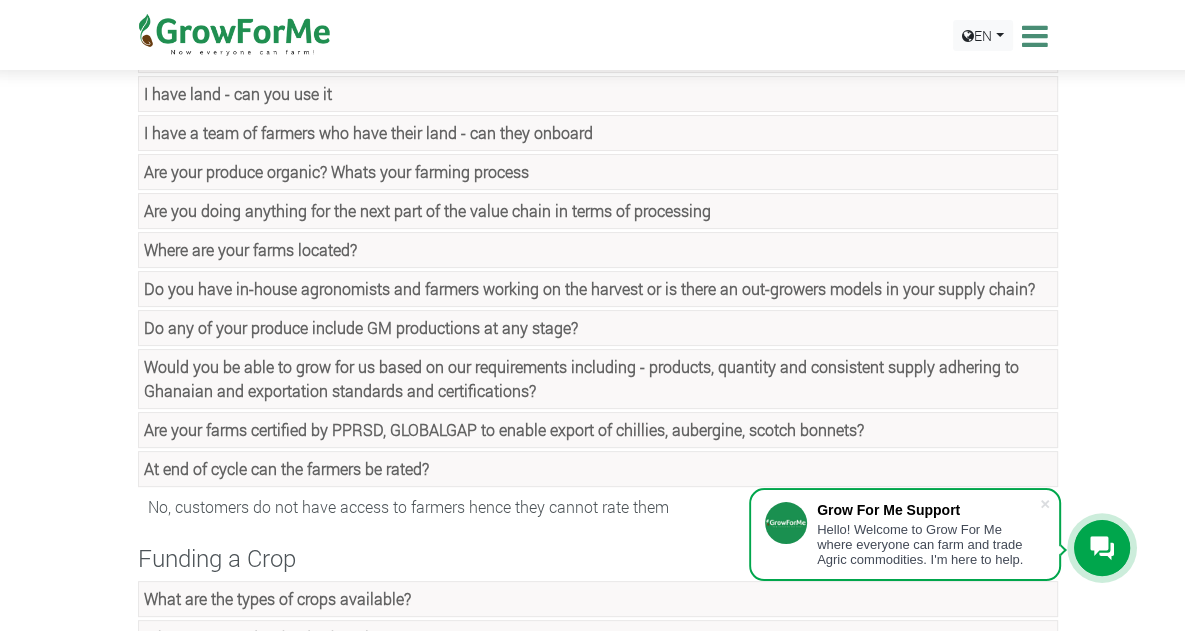 click on "At end of cycle can the farmers be rated?" at bounding box center (286, 468) 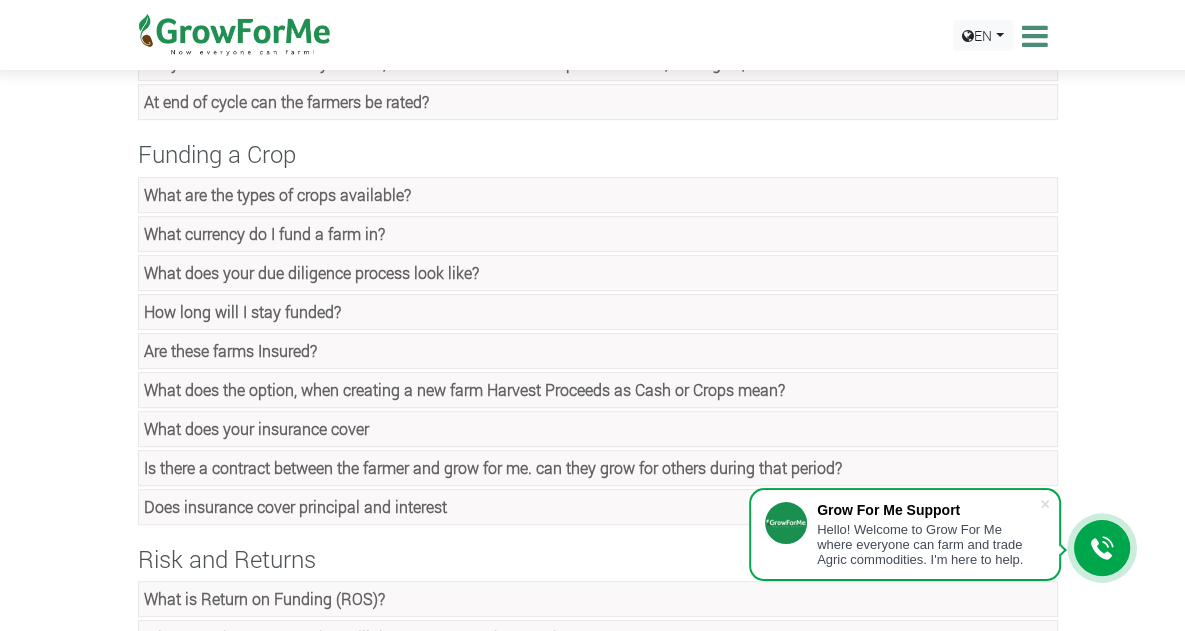 scroll, scrollTop: 702, scrollLeft: 0, axis: vertical 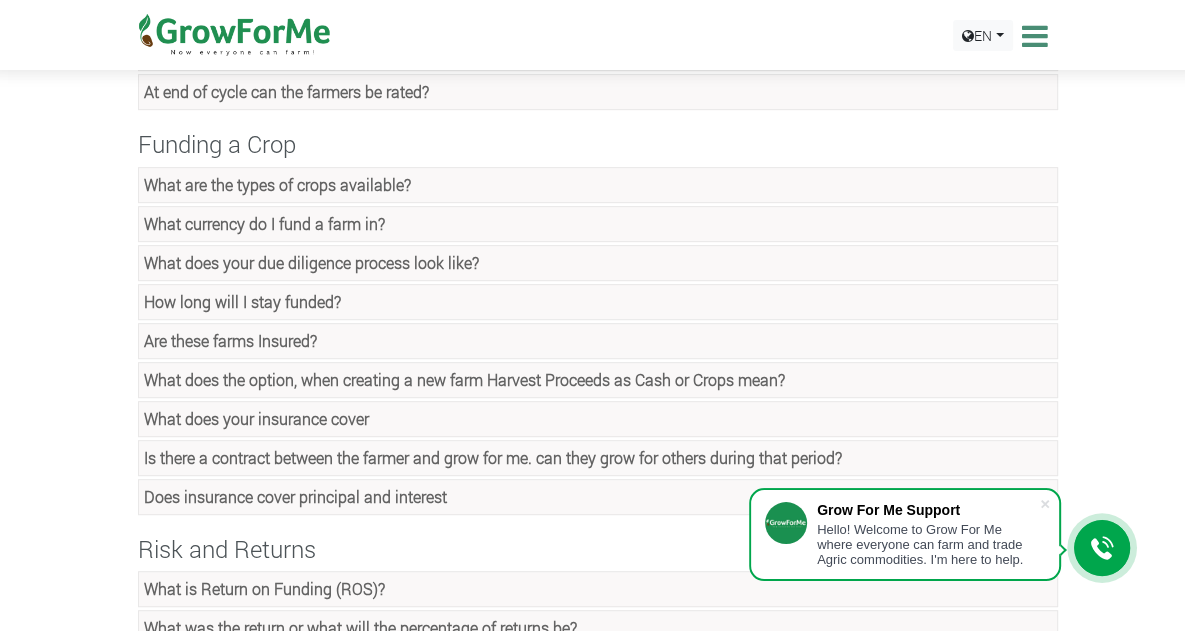 click on "What are the types of crops available?" at bounding box center [221, -440] 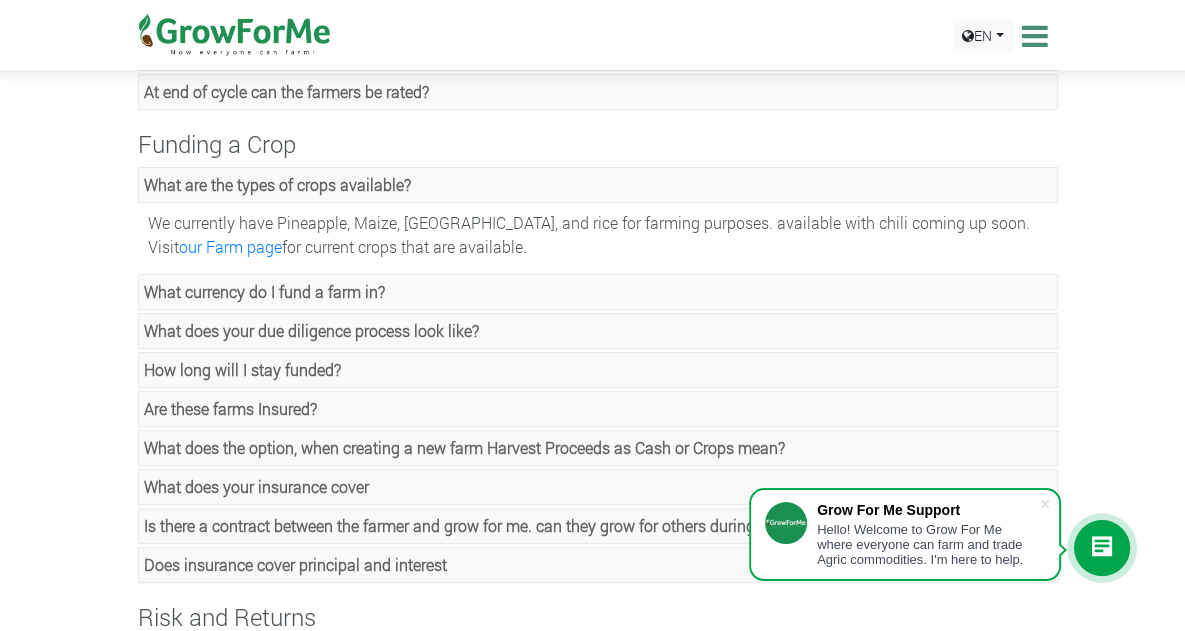 click on "What are the types of crops available?" at bounding box center (221, -440) 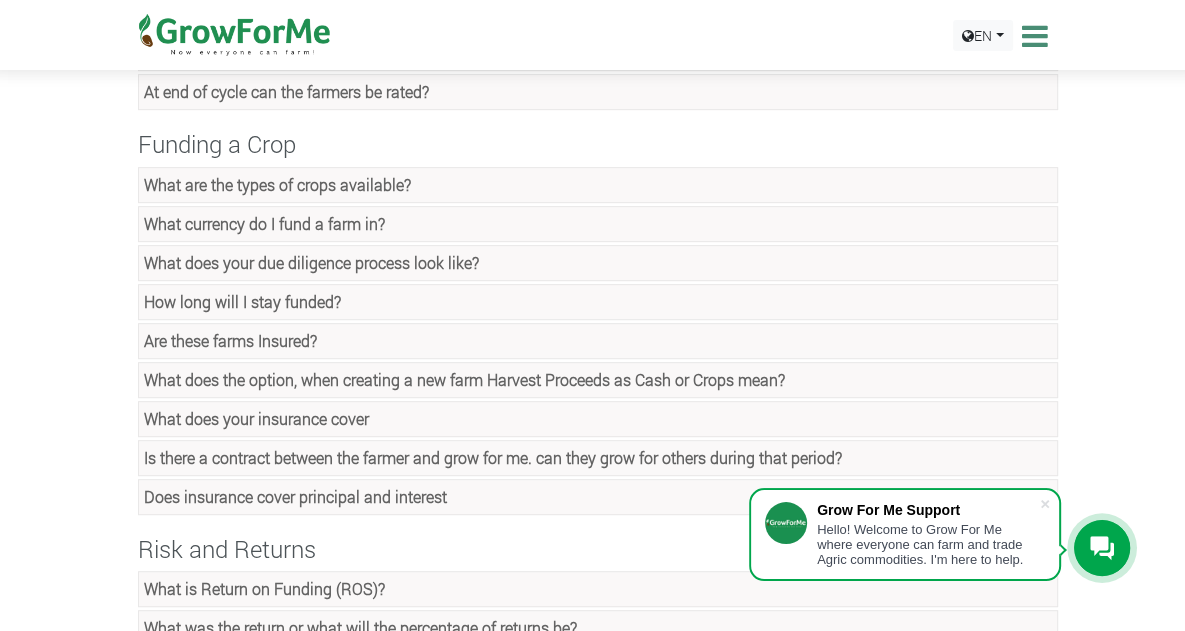 click on "What currency do I fund a farm in?" at bounding box center (220, -401) 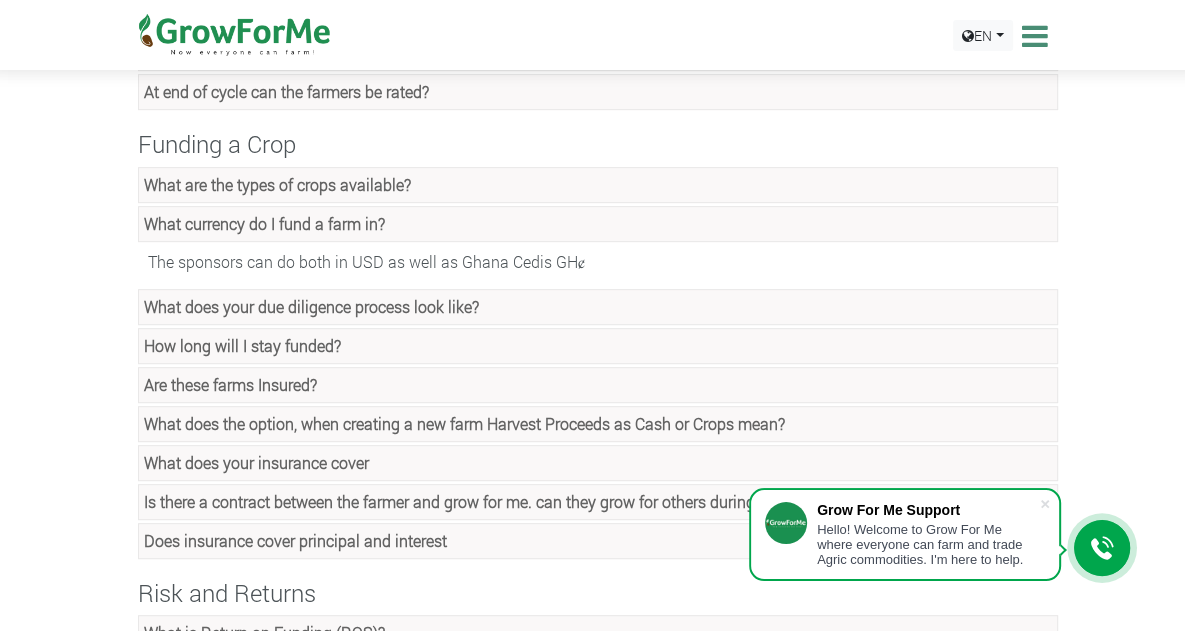 click on "What currency do I fund a farm in?" at bounding box center [220, -401] 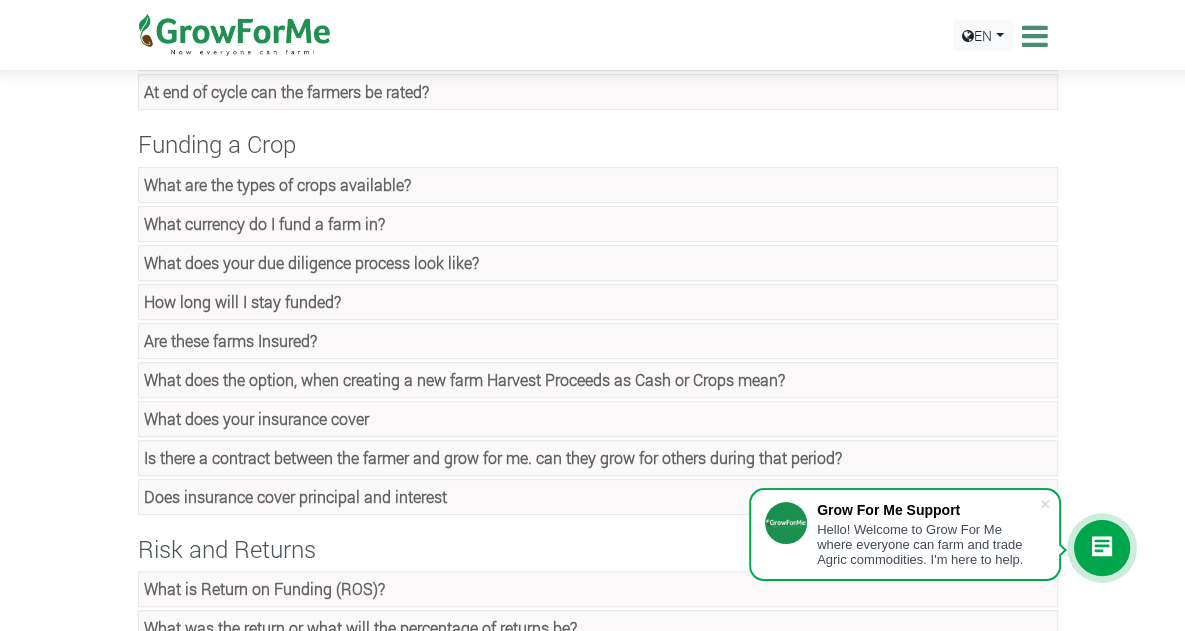 click on "What does your due diligence process look like?" at bounding box center [233, -362] 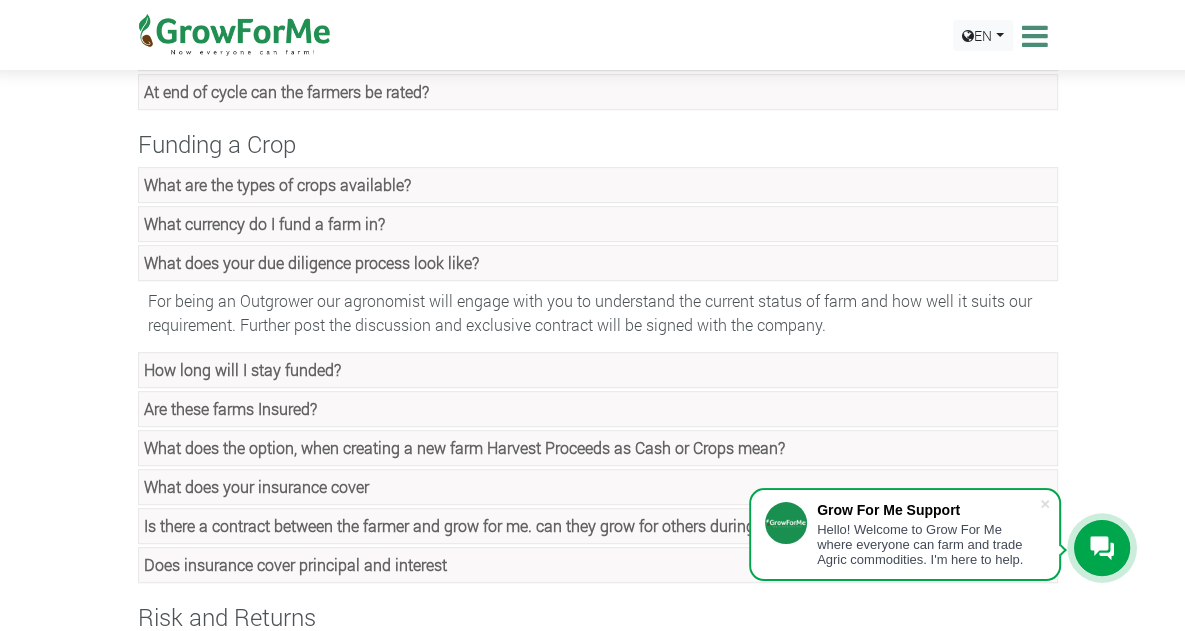 click on "What does your due diligence process look like?" at bounding box center (233, -362) 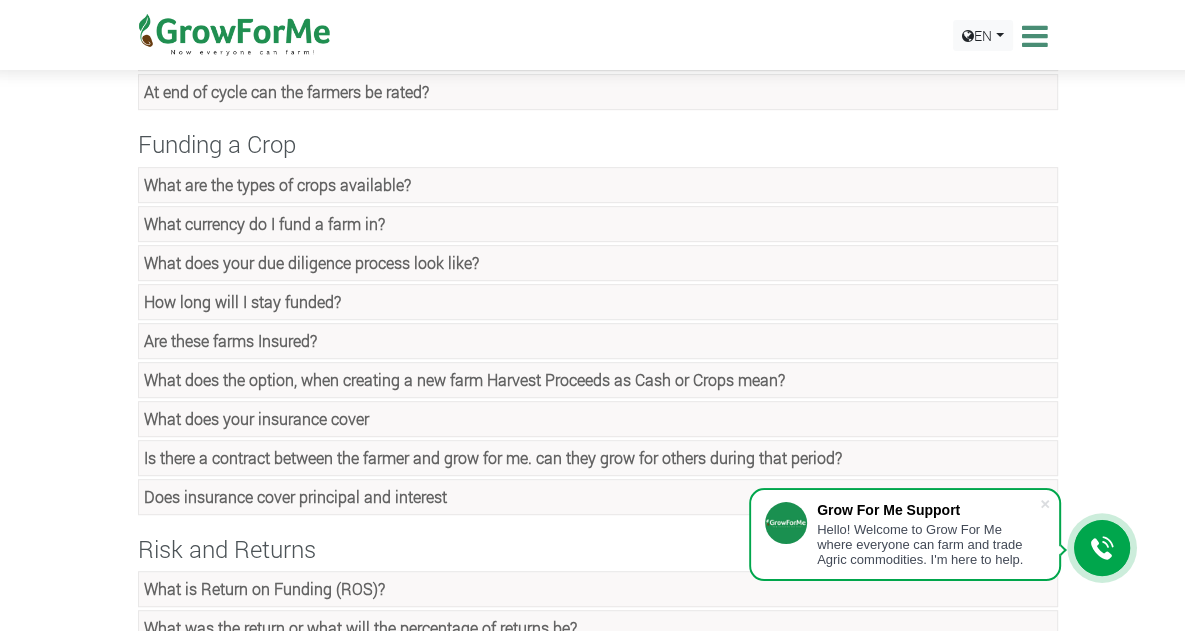 click on "How long will I stay funded?" at bounding box center [306, -323] 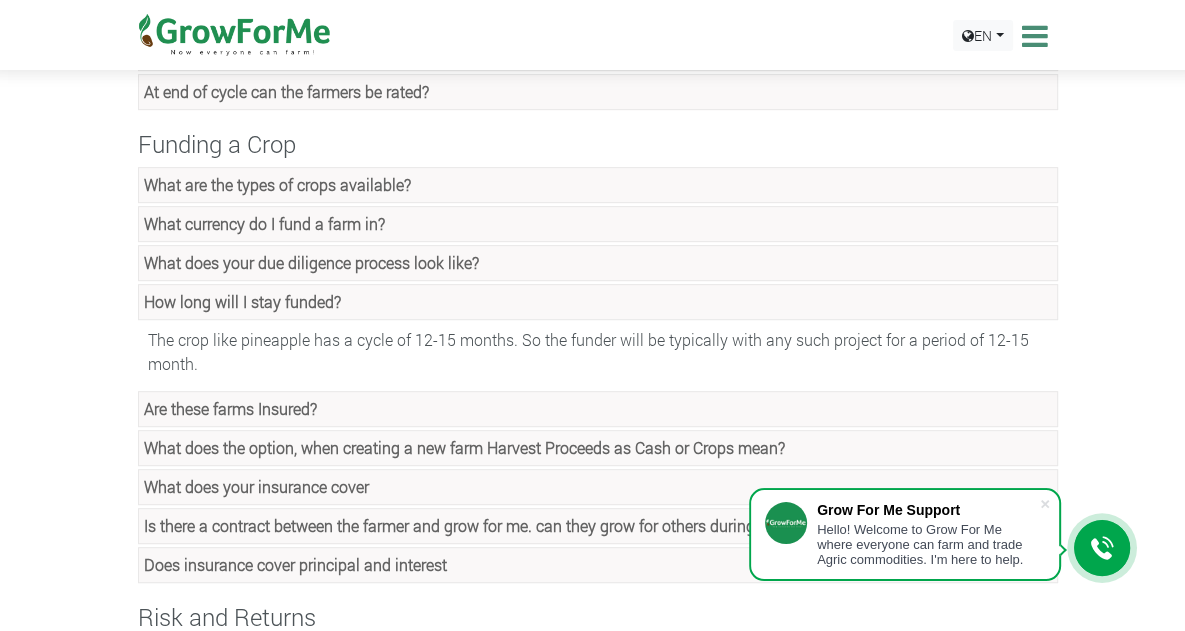 click on "How long will I stay funded?" at bounding box center [306, -323] 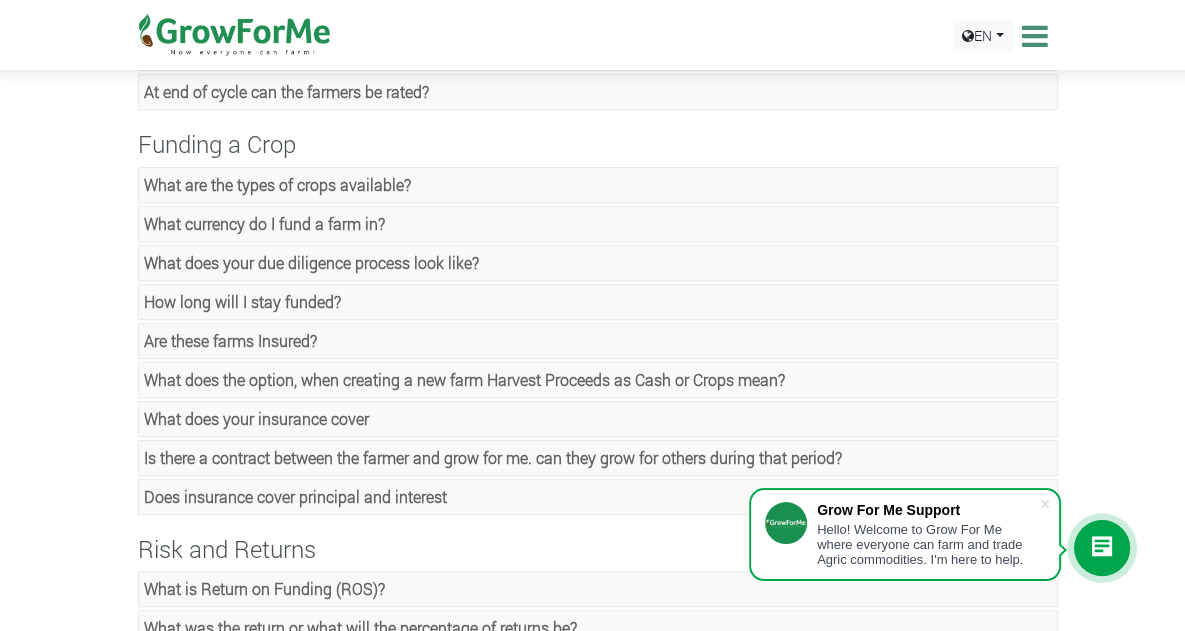 click on "Are these farms Insured?" at bounding box center (238, -284) 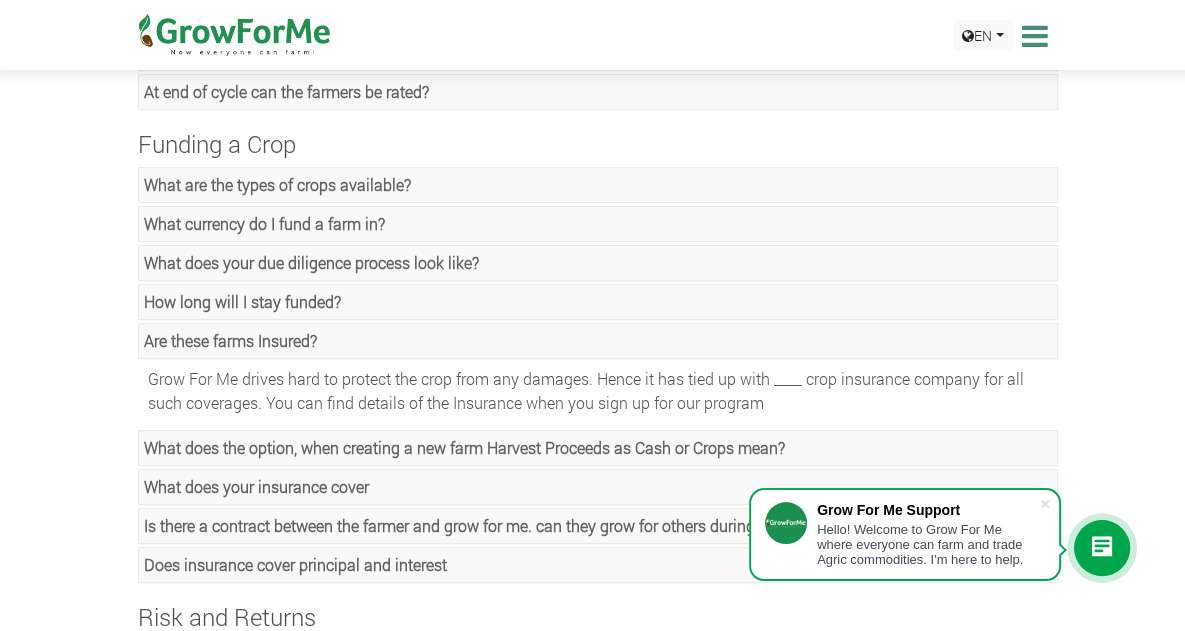 click on "Are these farms Insured?" at bounding box center [238, -284] 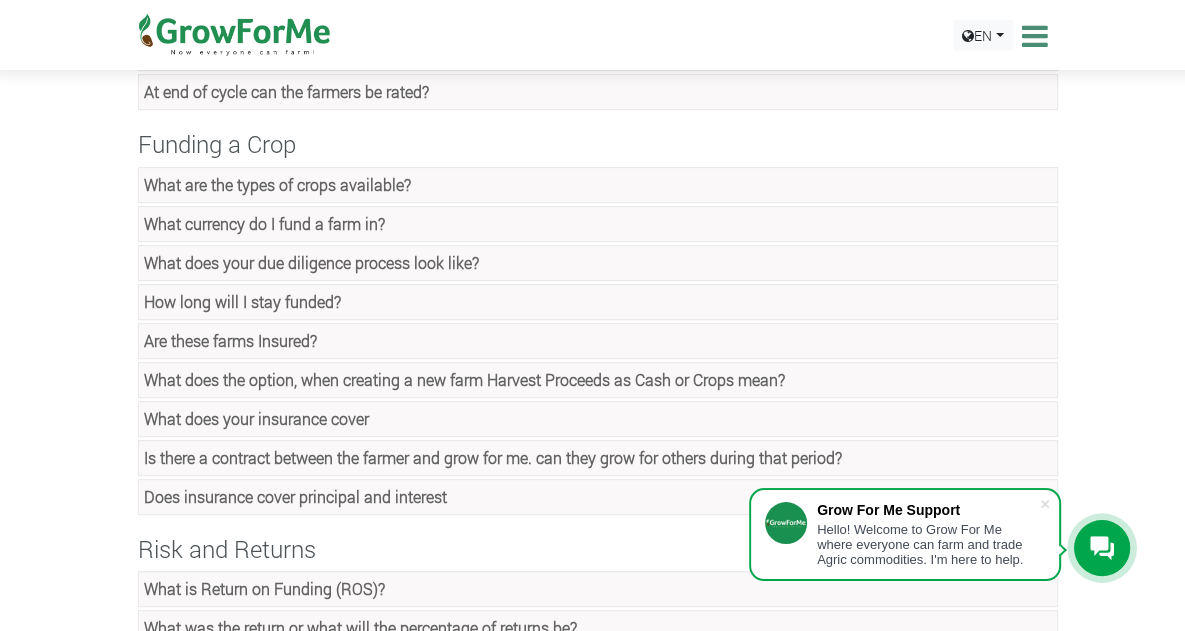 click on "What does the option, when creating a new farm Harvest Proceeds as Cash or Crops mean?" at bounding box center [368, -245] 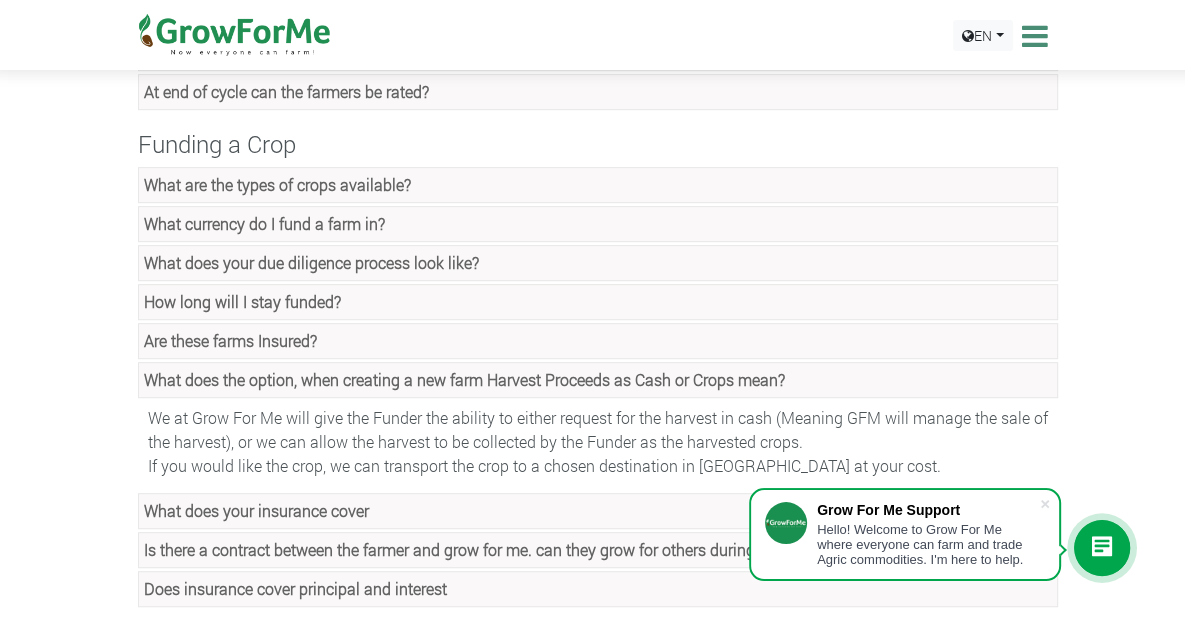 click on "What does the option, when creating a new farm Harvest Proceeds as Cash or Crops mean?" at bounding box center [368, -245] 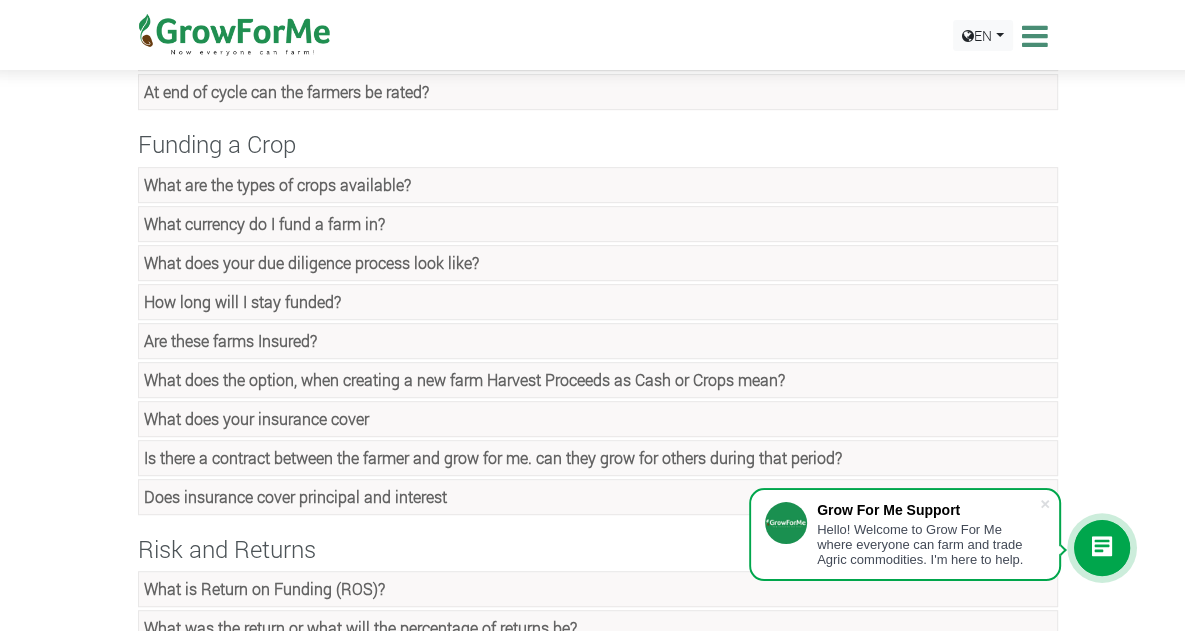 click on "What does your insurance cover" at bounding box center [598, -205] 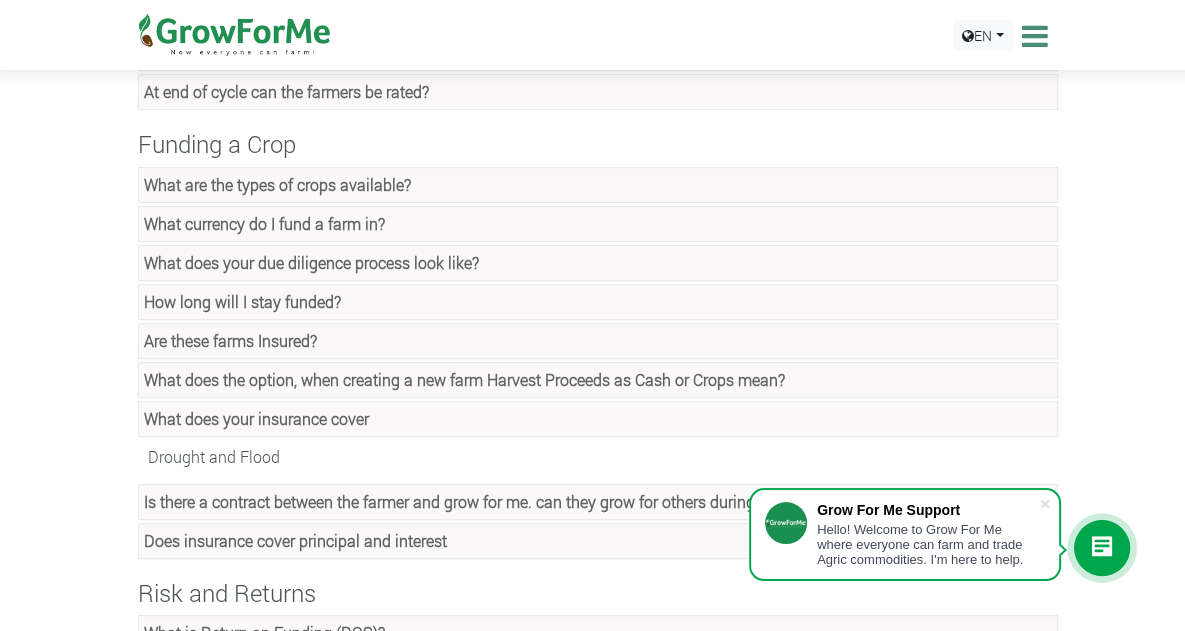 click on "What does your insurance cover" at bounding box center (598, -205) 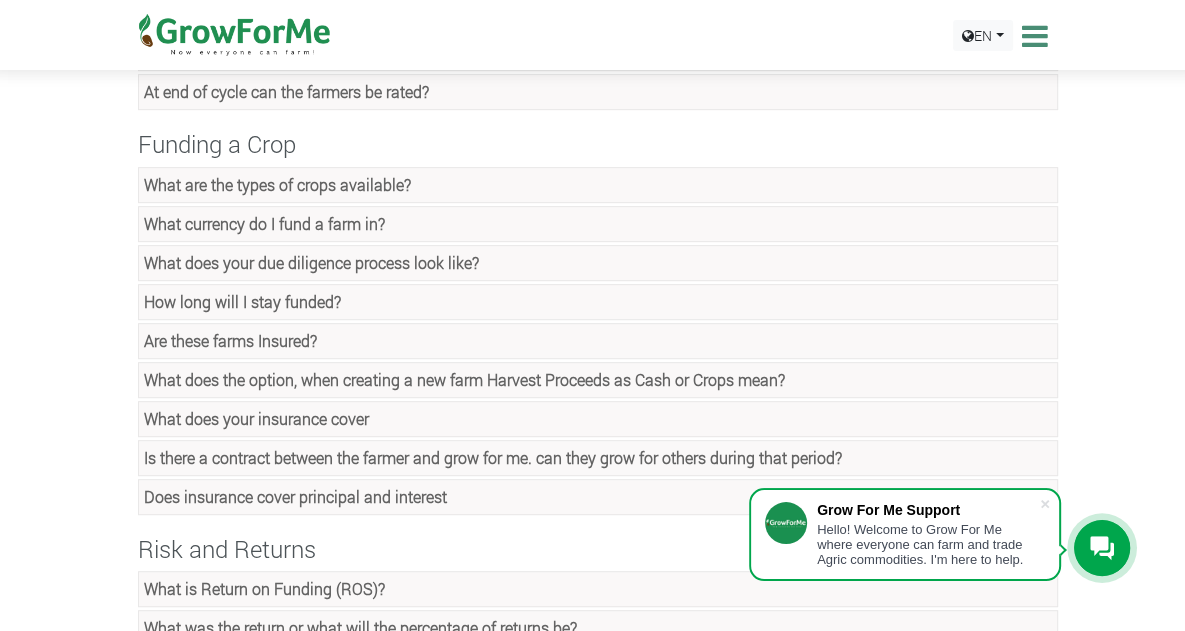 click on "Is there a contract between the farmer and grow for me. can they grow for others during that period?" at bounding box center (427, -167) 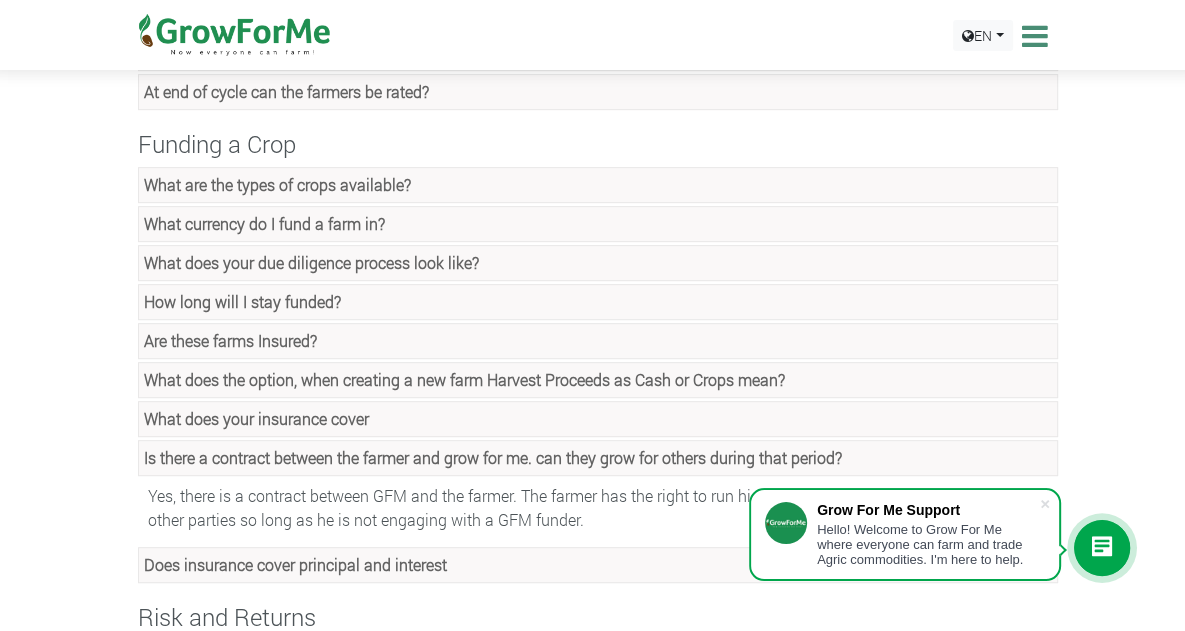 click on "Is there a contract between the farmer and grow for me. can they grow for others during that period?" at bounding box center [427, -167] 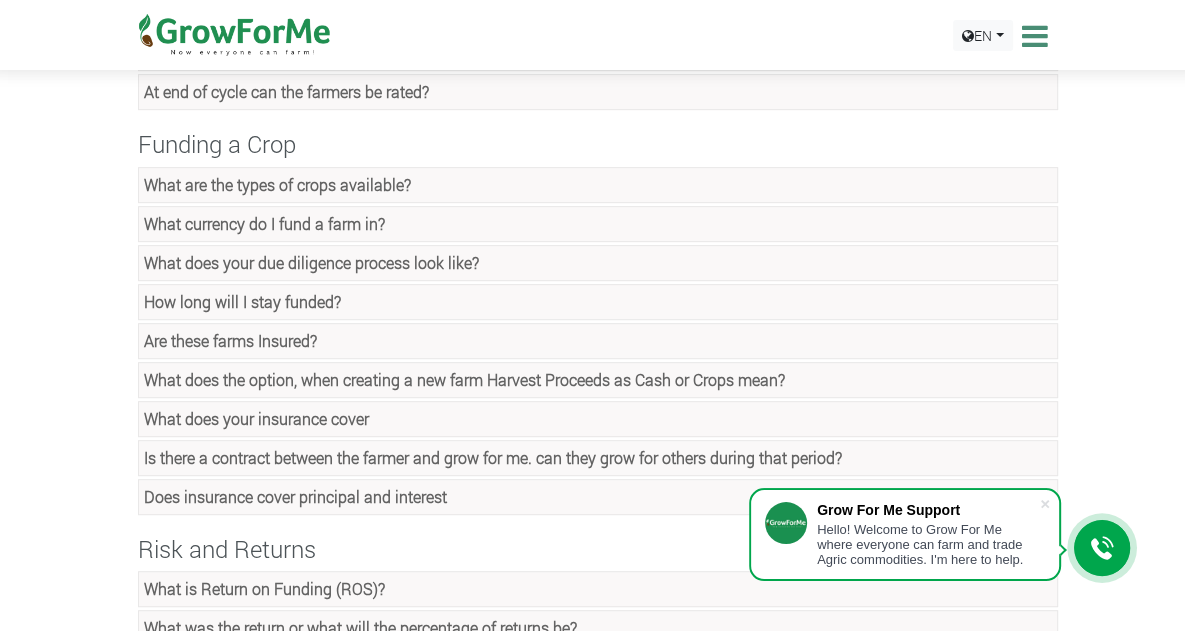 click on "Is there a contract between the farmer and grow for me. can they grow for others during that period?" at bounding box center [427, -167] 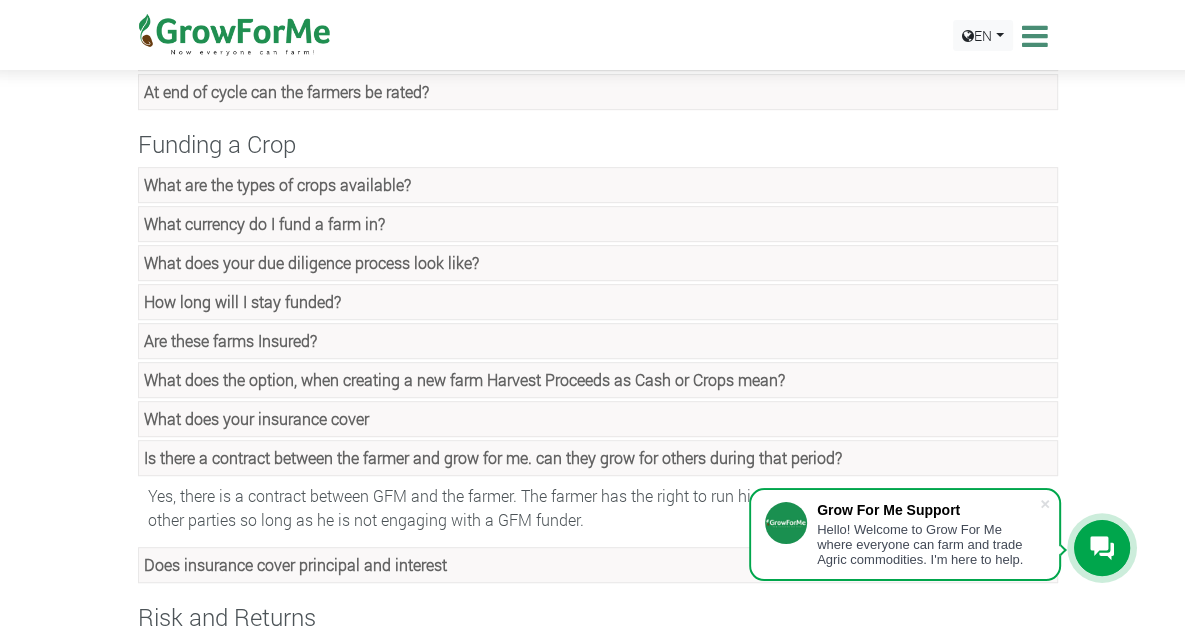 click on "Is there a contract between the farmer and grow for me. can they grow for others during that period?" at bounding box center (427, -167) 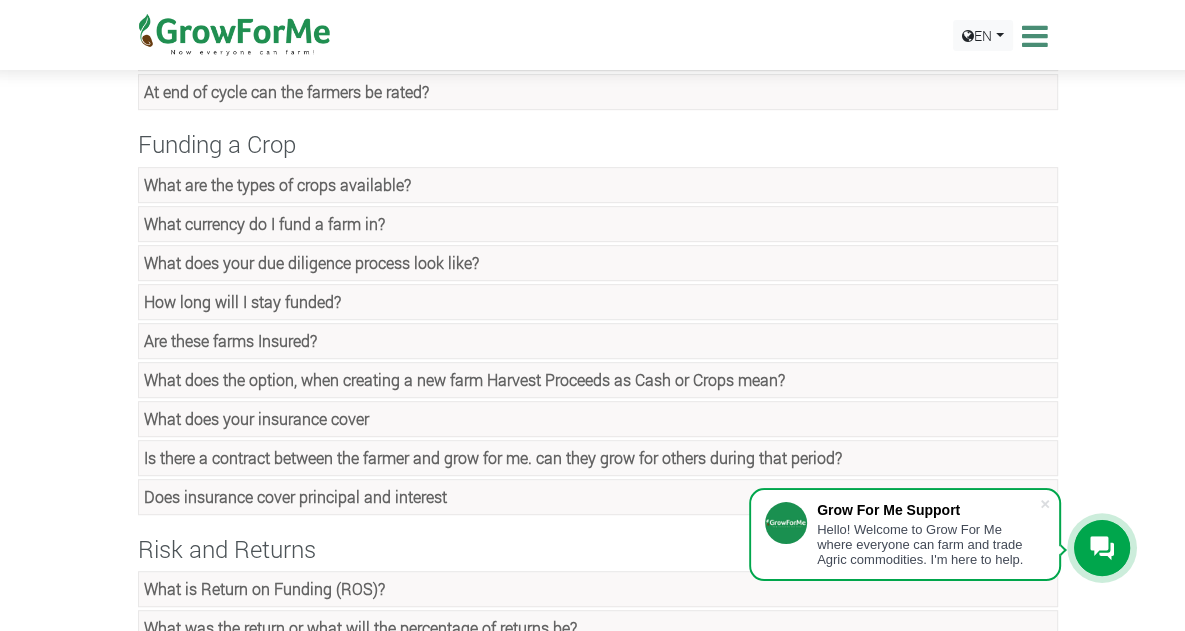 click on "Does insurance cover principal and interest" at bounding box center [598, -127] 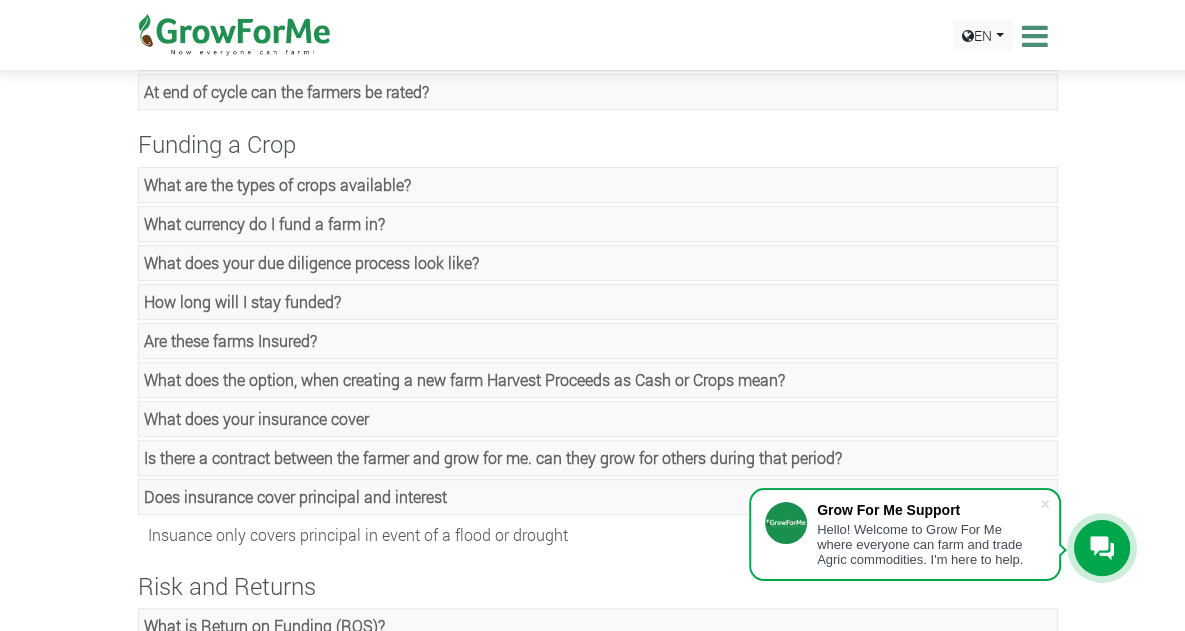 click on "Does insurance cover principal and interest" at bounding box center (598, -127) 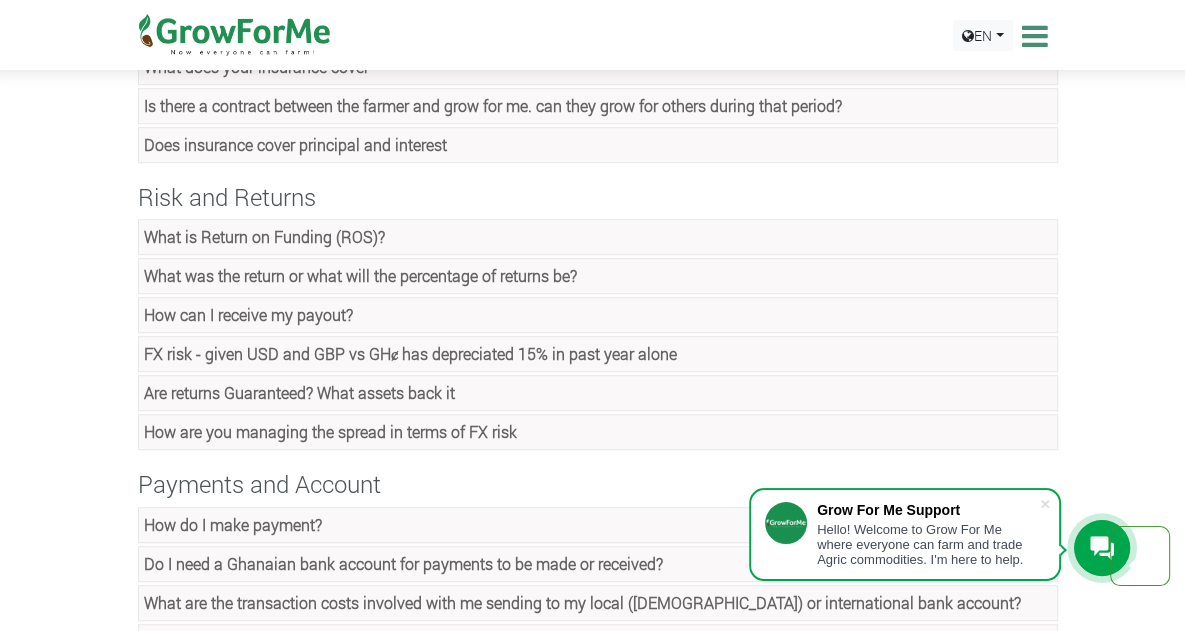 scroll, scrollTop: 1060, scrollLeft: 0, axis: vertical 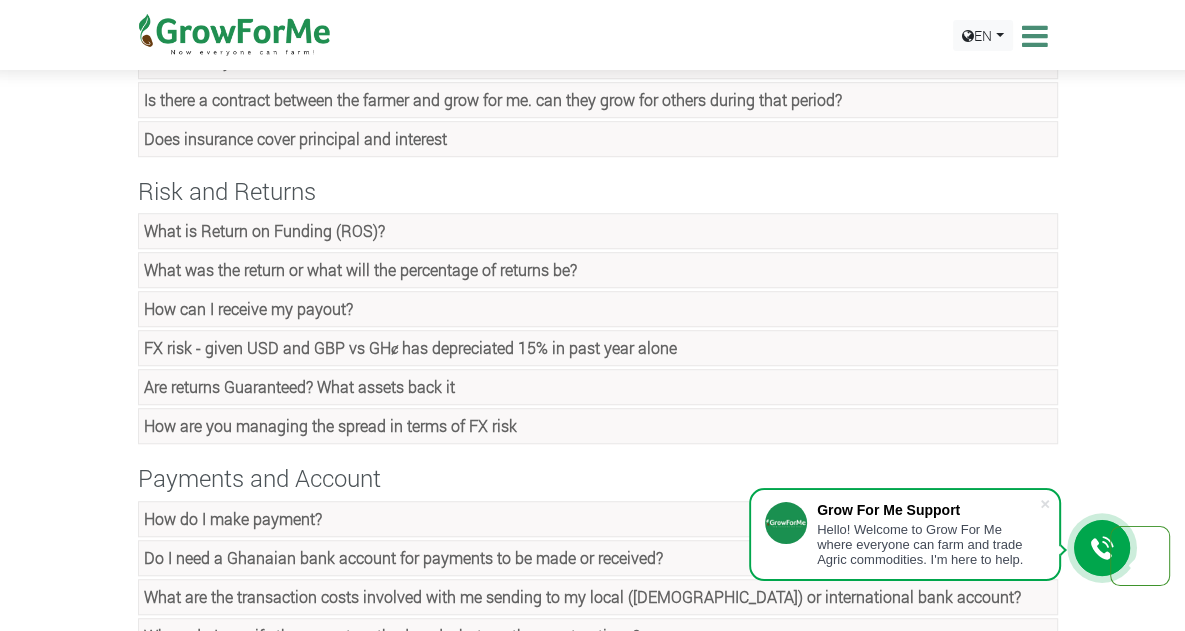 click on "What is Return on Funding (ROS)?" at bounding box center [221, -798] 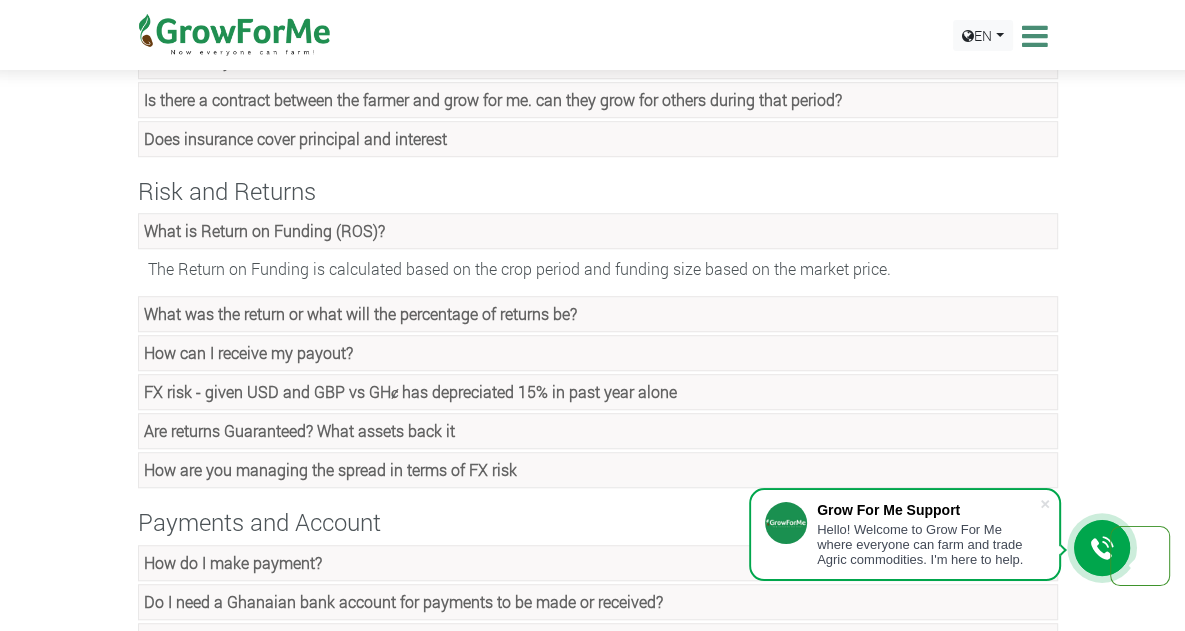 click on "What is Return on Funding (ROS)?" at bounding box center [221, -798] 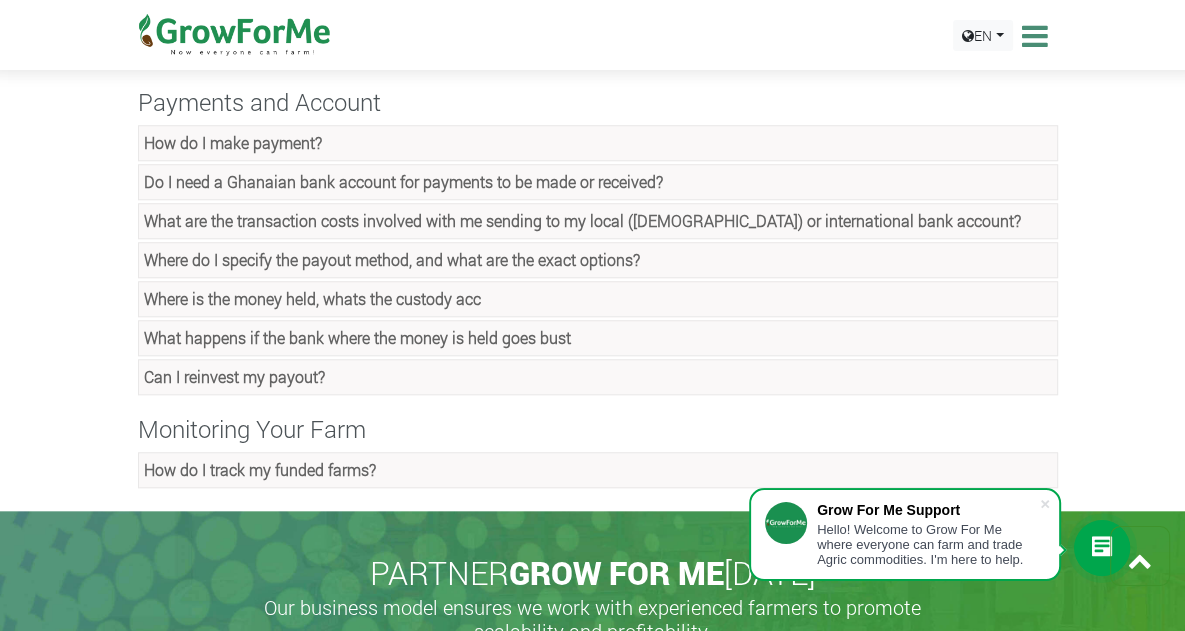 scroll, scrollTop: 1420, scrollLeft: 0, axis: vertical 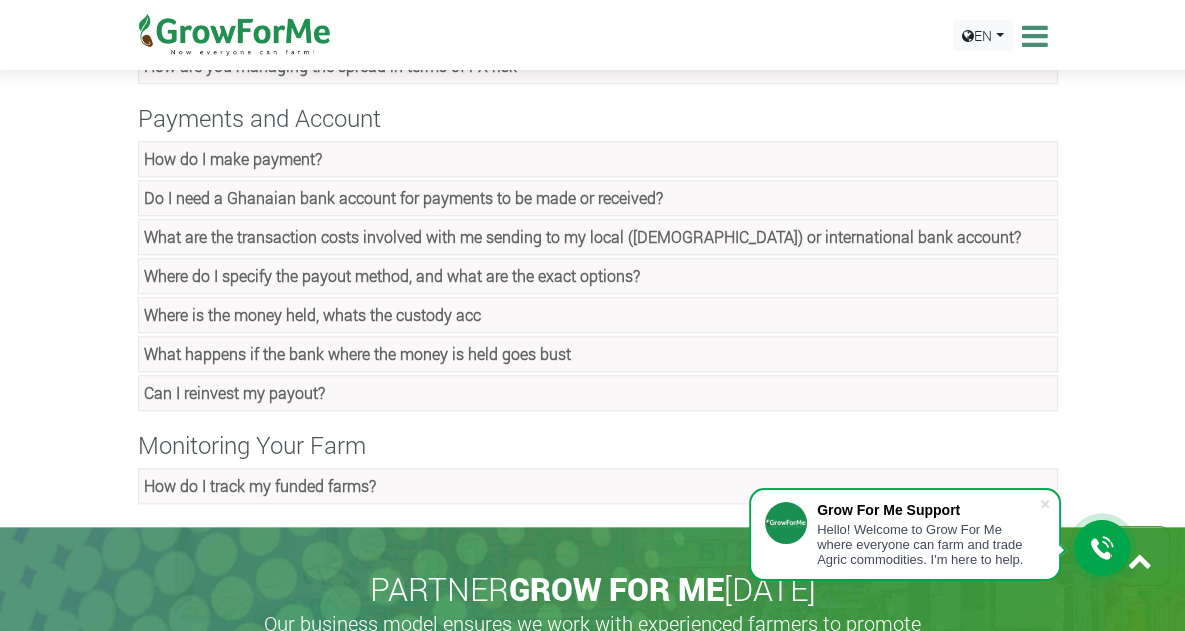 click on "Where is the money held, whats the custody acc" at bounding box center (598, -1001) 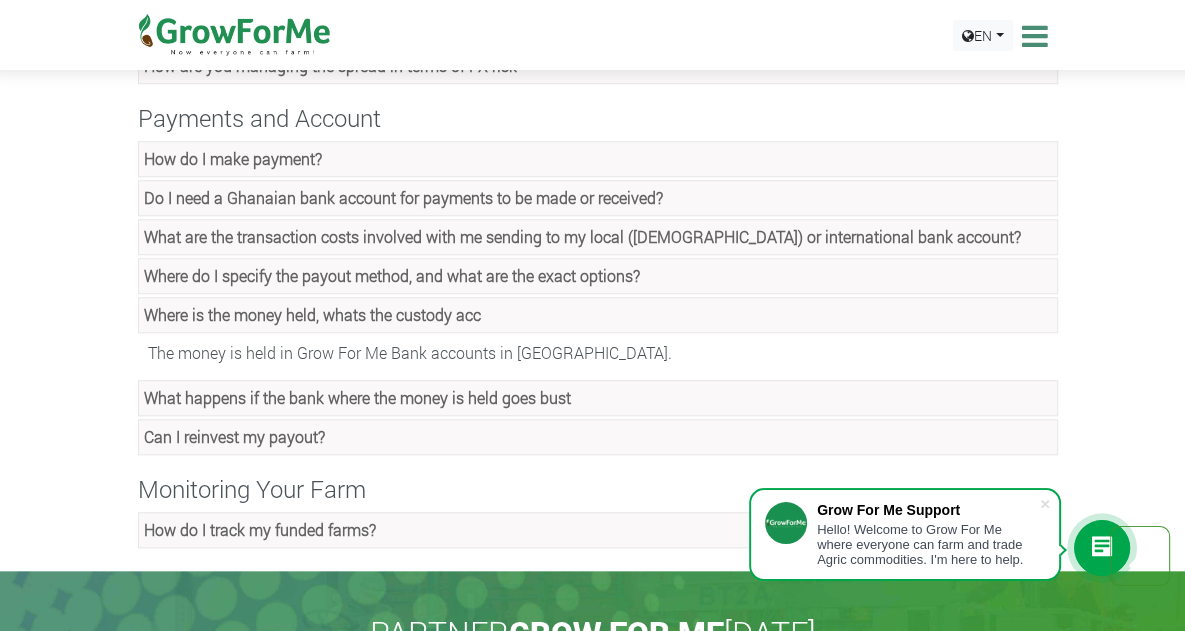 click on "Where is the money held, whats the custody acc" at bounding box center (598, -1001) 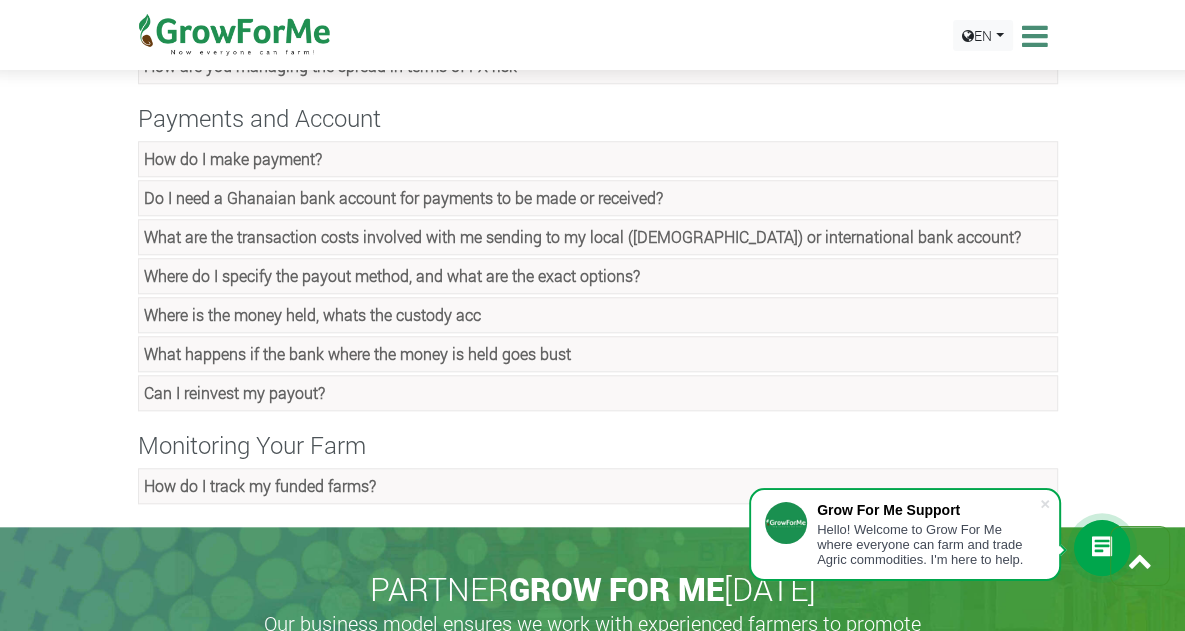 click on "What happens if the bank where the money is held goes bust" at bounding box center (598, -962) 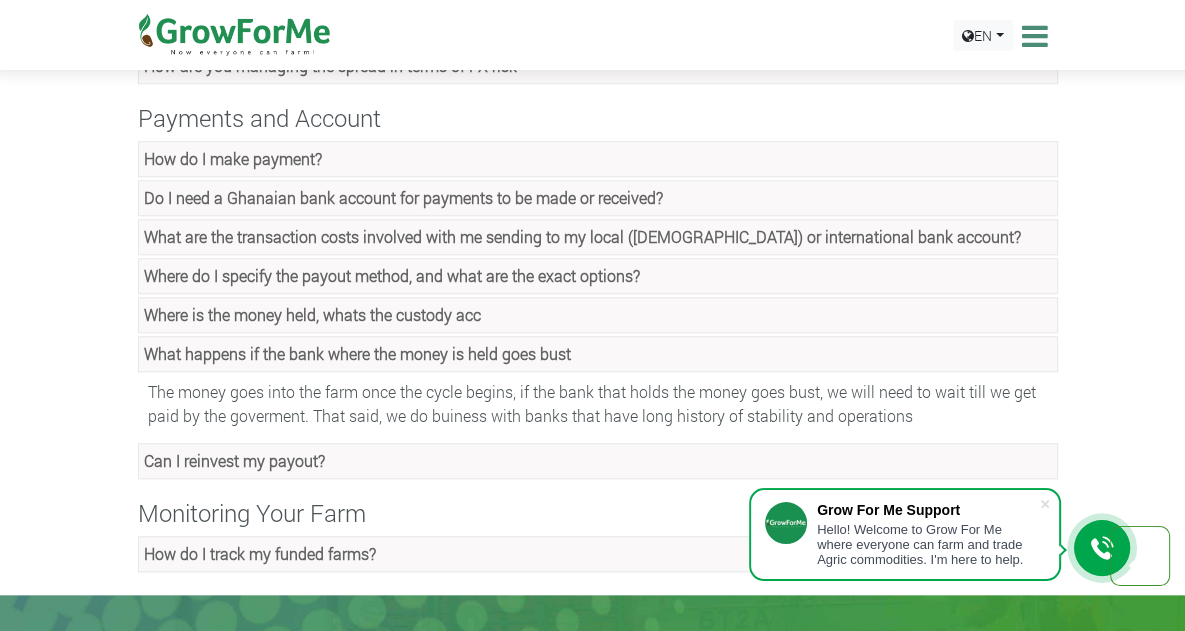 click on "What happens if the bank where the money is held goes bust" at bounding box center (598, -962) 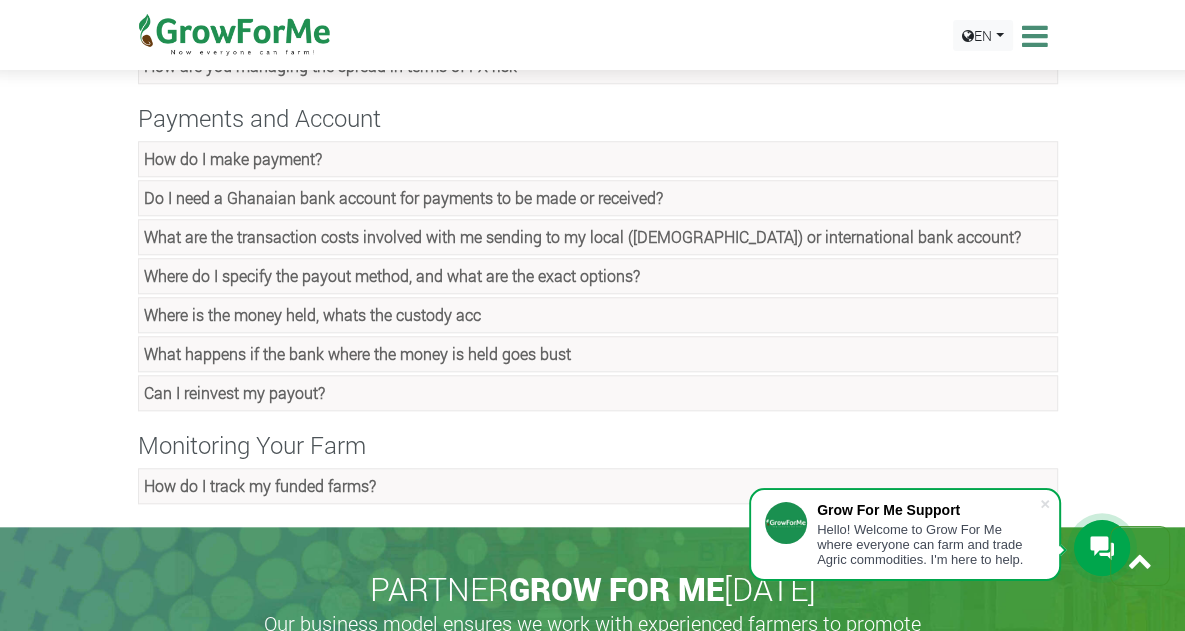 click on "Can I reinvest my payout?" at bounding box center [336, -924] 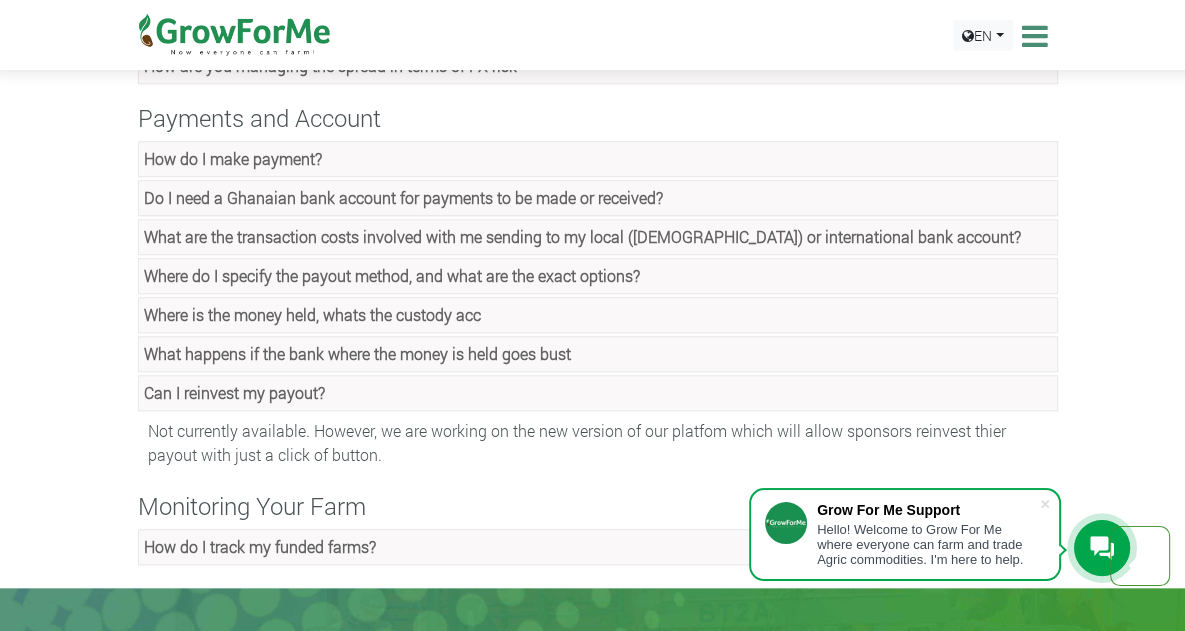 click on "Can I reinvest my payout?" at bounding box center [336, -924] 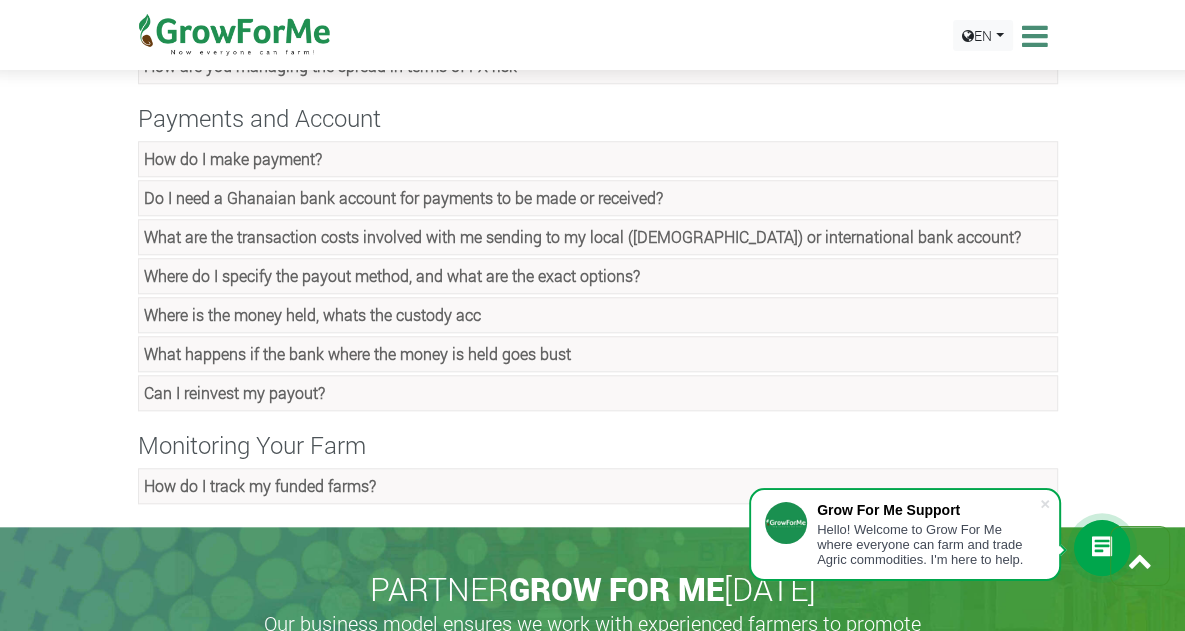 click on "How do I track my funded farms?" at bounding box center (221, -1158) 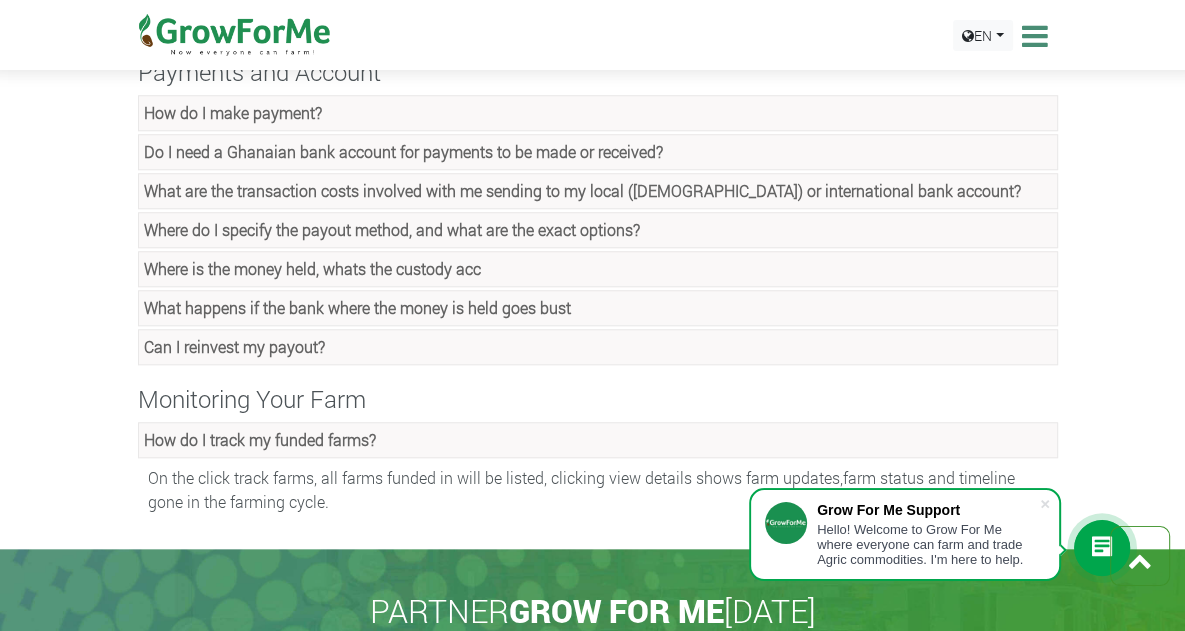 scroll, scrollTop: 1462, scrollLeft: 0, axis: vertical 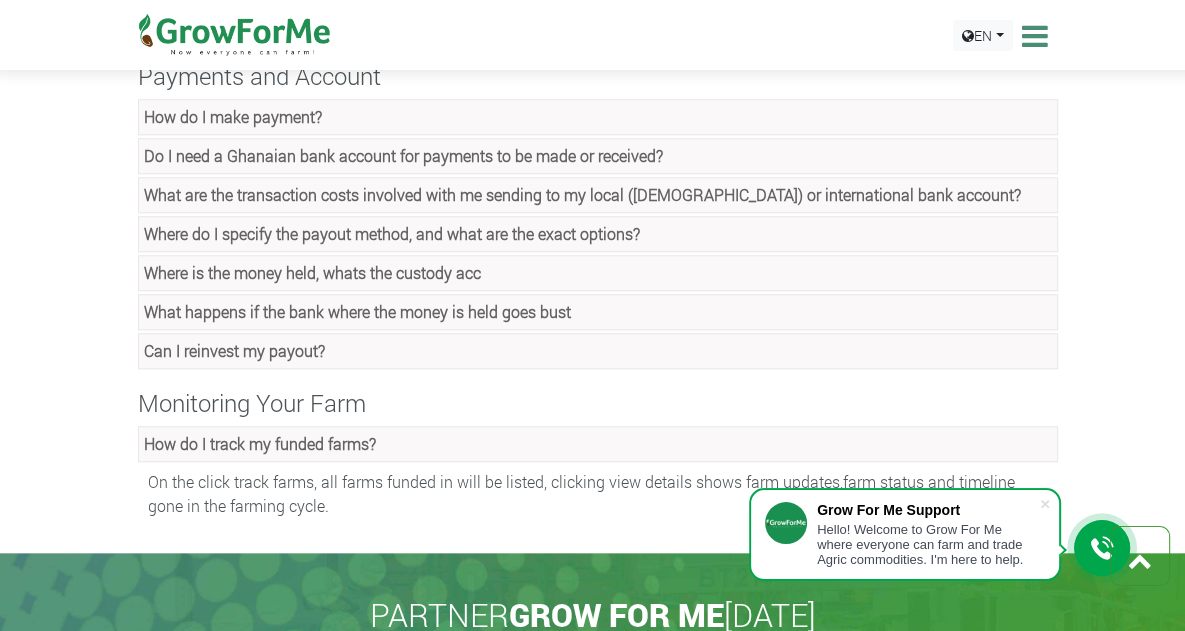 click on "How do I track my funded farms?" at bounding box center [598, -1199] 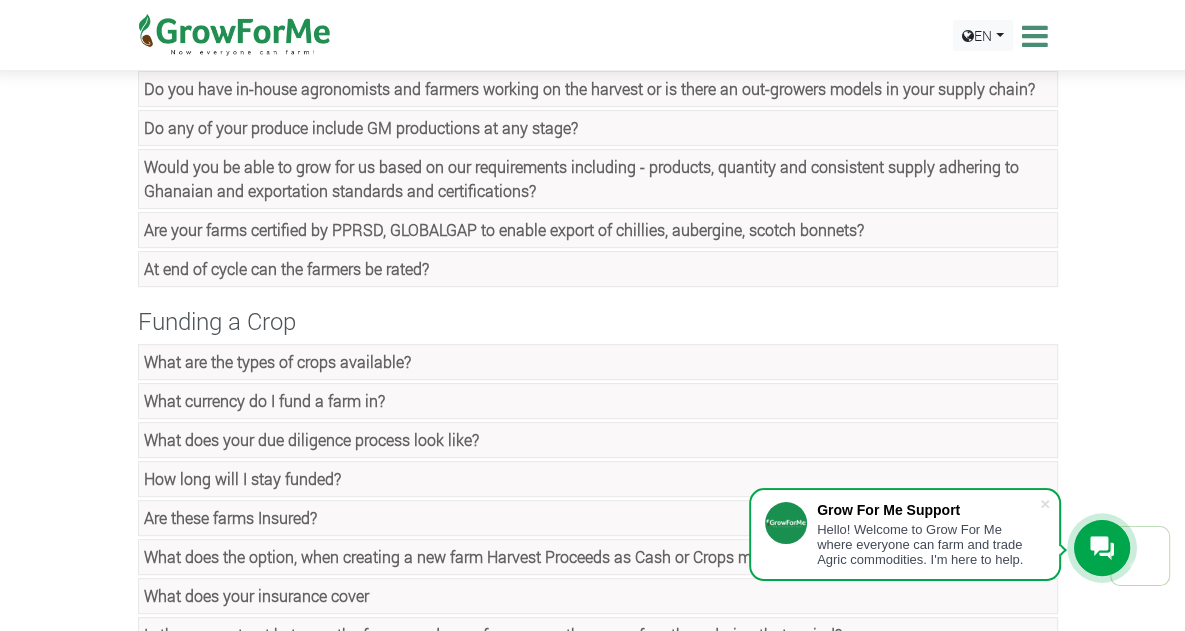 scroll, scrollTop: 0, scrollLeft: 0, axis: both 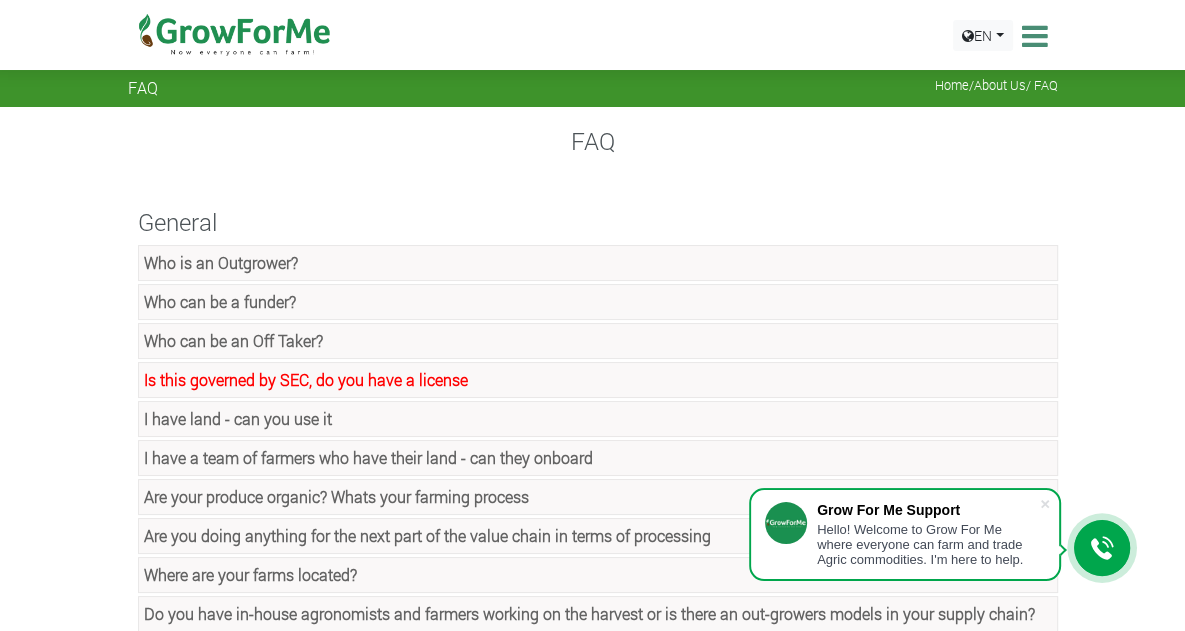 click on "Trades" at bounding box center (0, 0) 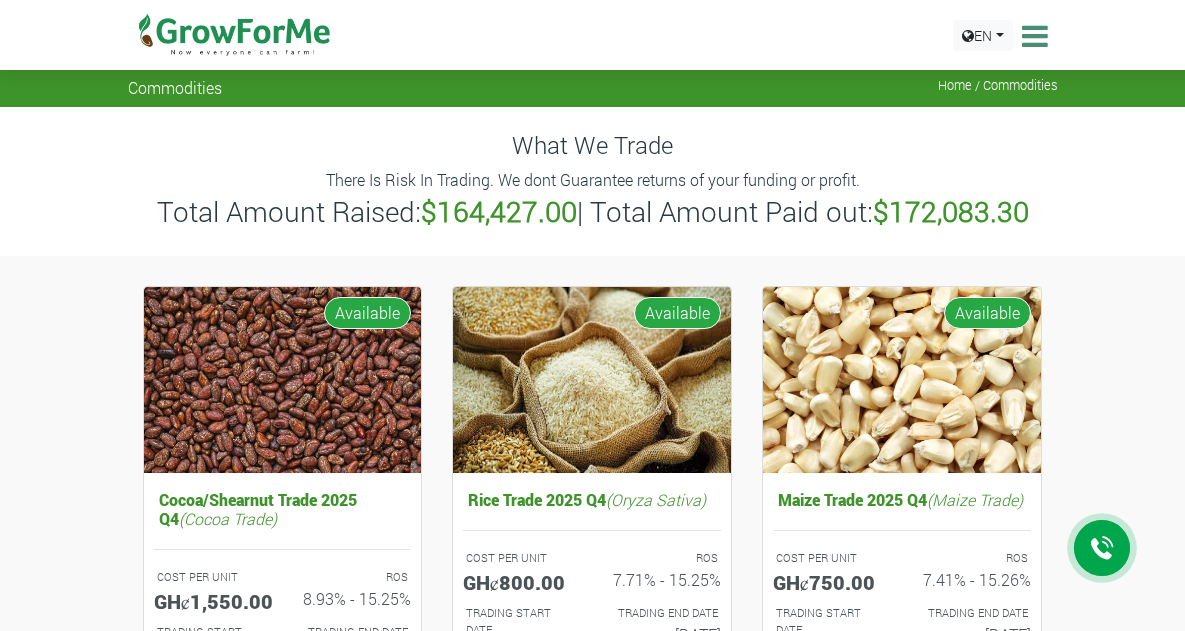 scroll, scrollTop: 0, scrollLeft: 0, axis: both 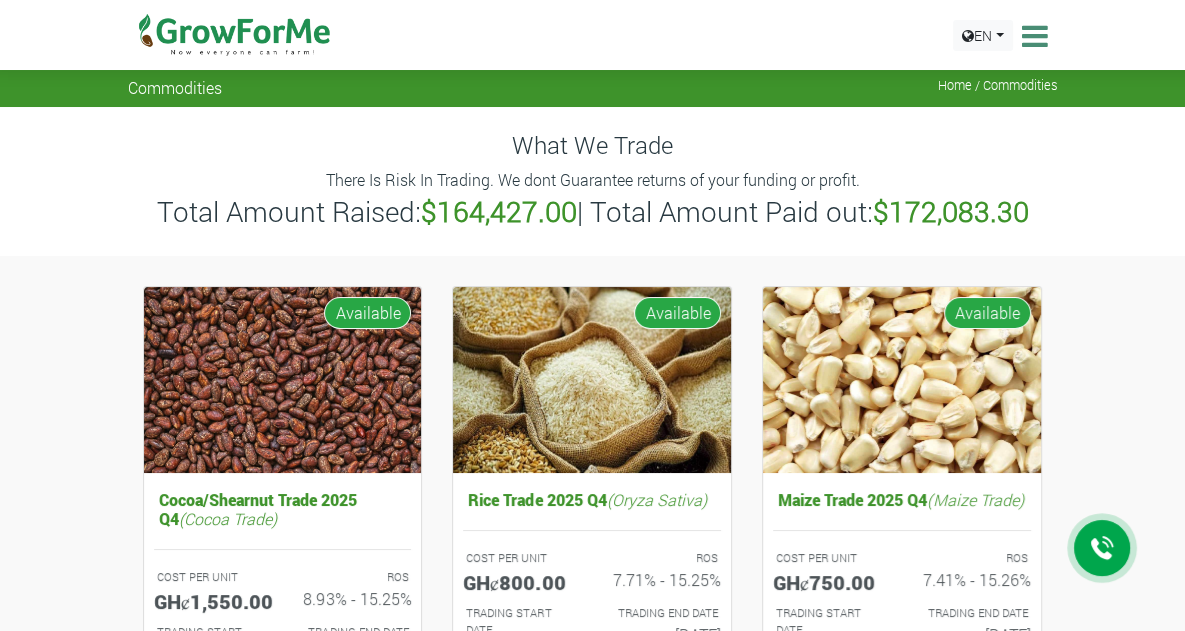 click on "Farms" at bounding box center (0, 0) 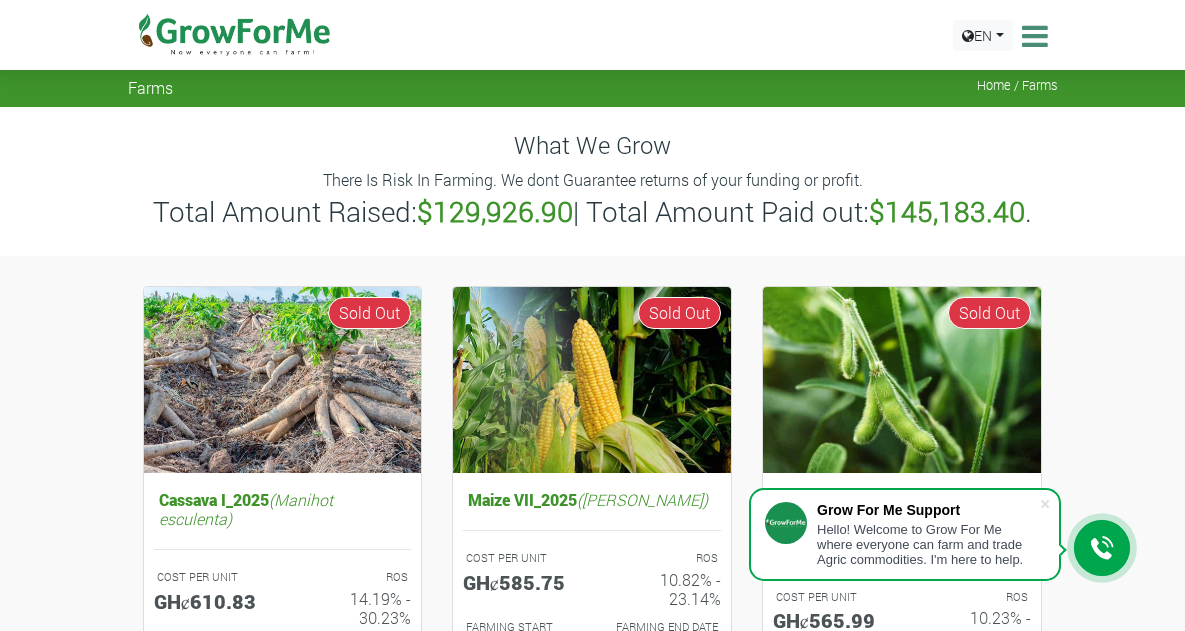 scroll, scrollTop: 0, scrollLeft: 0, axis: both 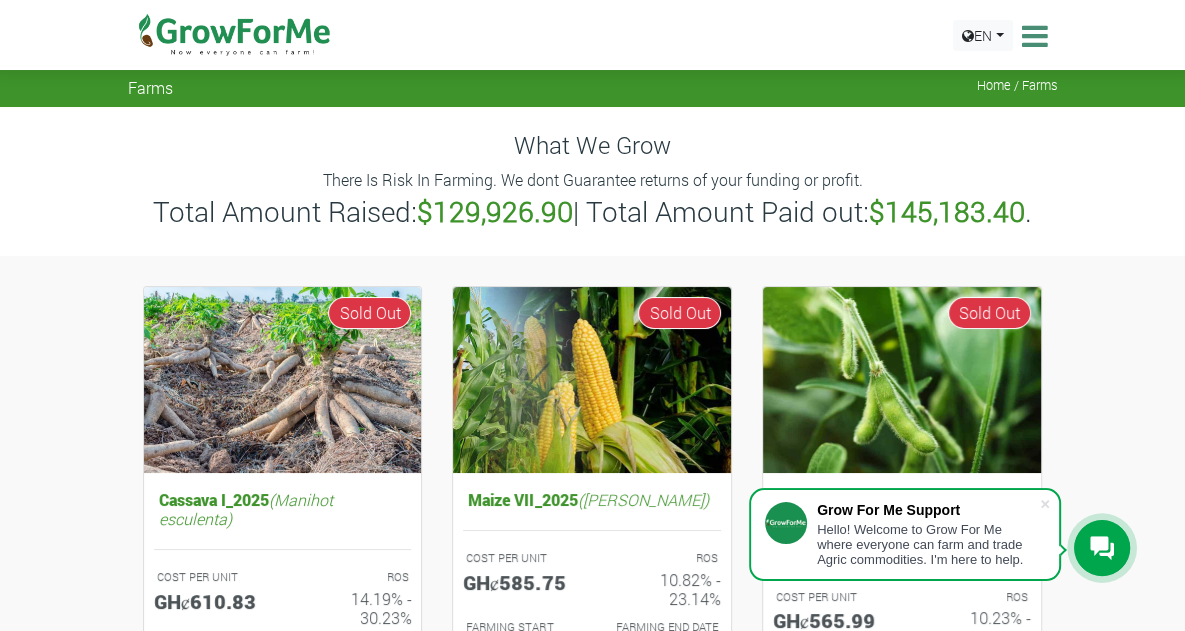 click on "Trades" at bounding box center [0, 0] 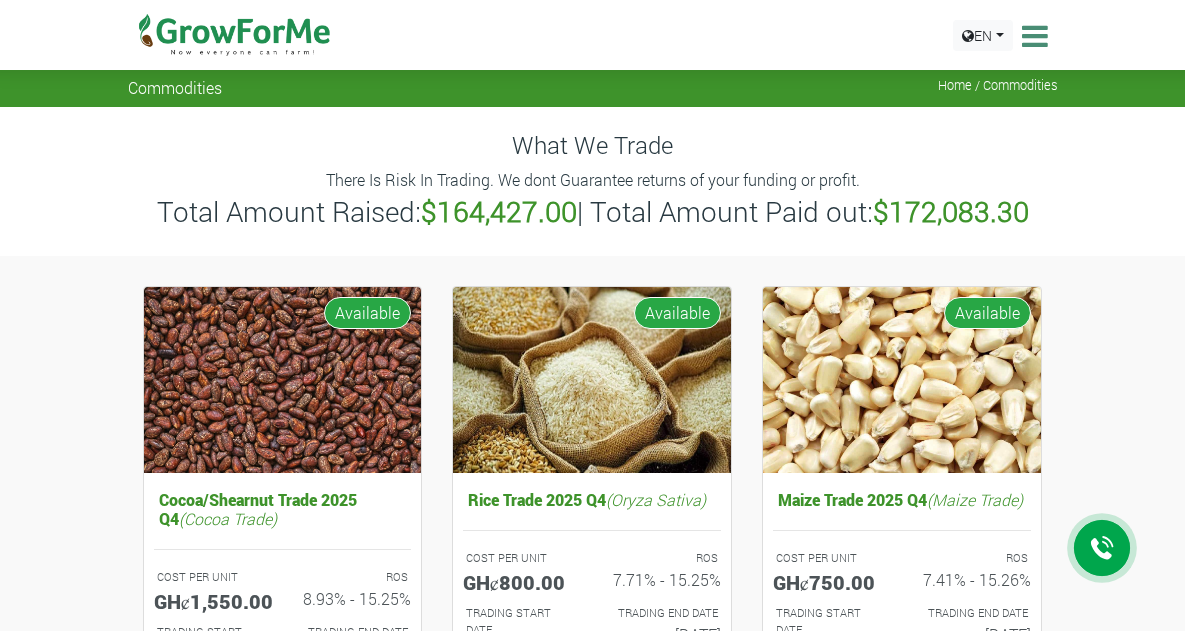 scroll, scrollTop: 0, scrollLeft: 0, axis: both 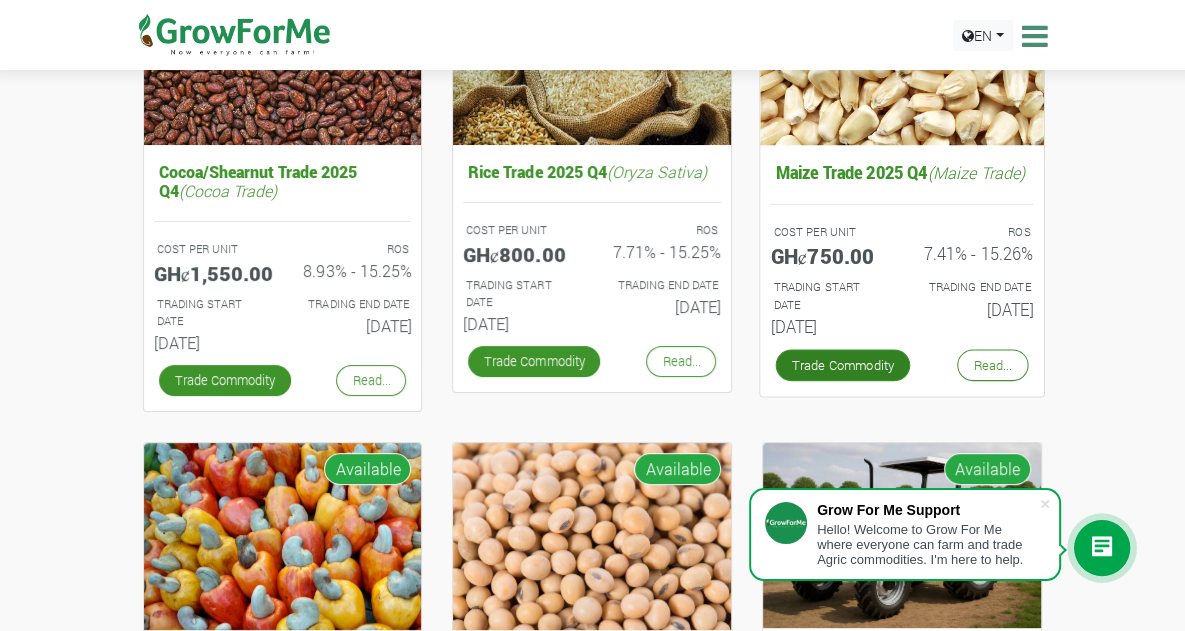 click on "Trade Commodity" at bounding box center (843, 365) 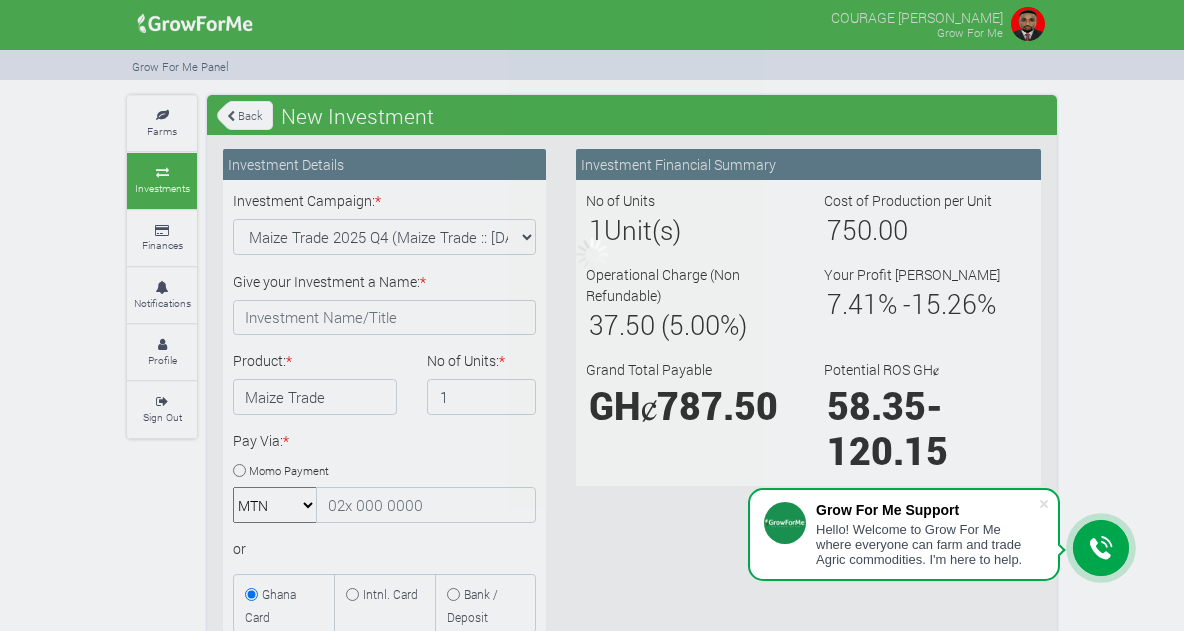 scroll, scrollTop: 0, scrollLeft: 0, axis: both 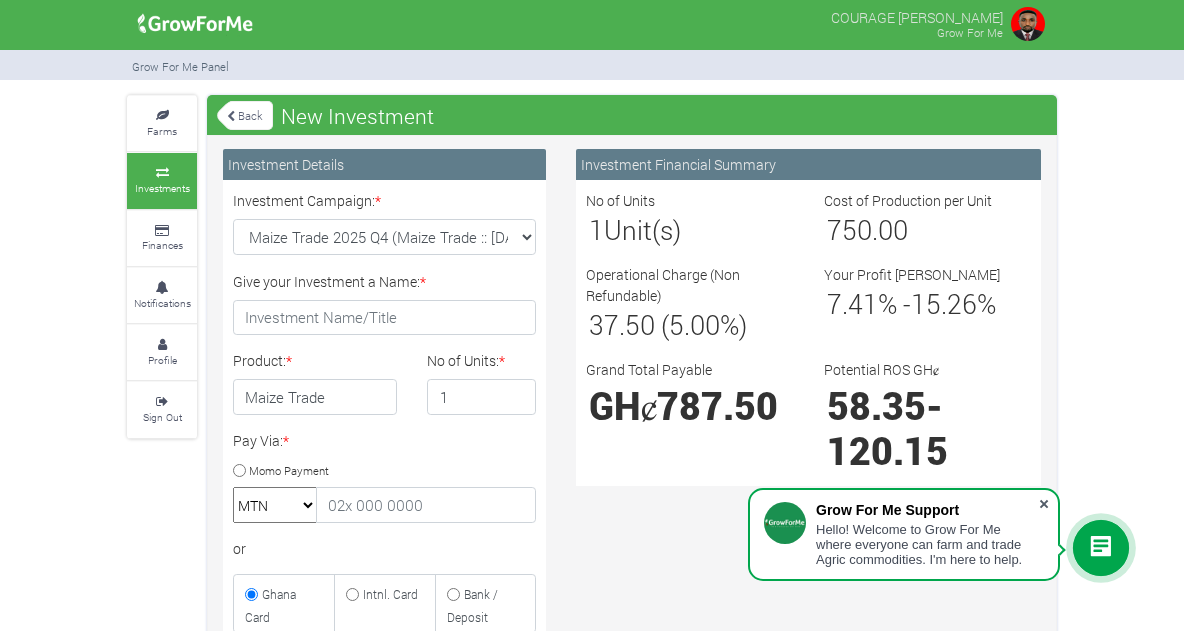 click at bounding box center (1044, 504) 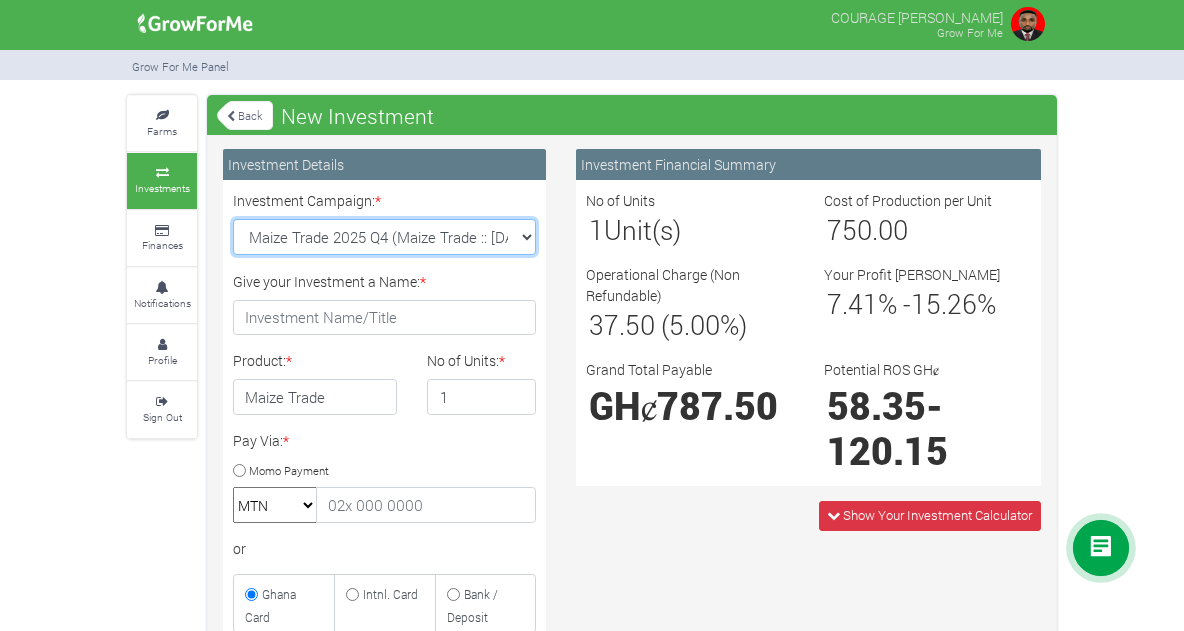 click on "Maize Trade 2025 Q4 (Maize Trade :: [DATE] - [DATE])
Cashew Trade 2025 Q4 (Cashew Trade :: [DATE] - [DATE])
Machinery Fund (10 Yrs) (Machinery :: [DATE] - [DATE])
Soybean Trade 2025 Q4 (Soybean Trade :: [DATE] - [DATE])" at bounding box center (384, 237) 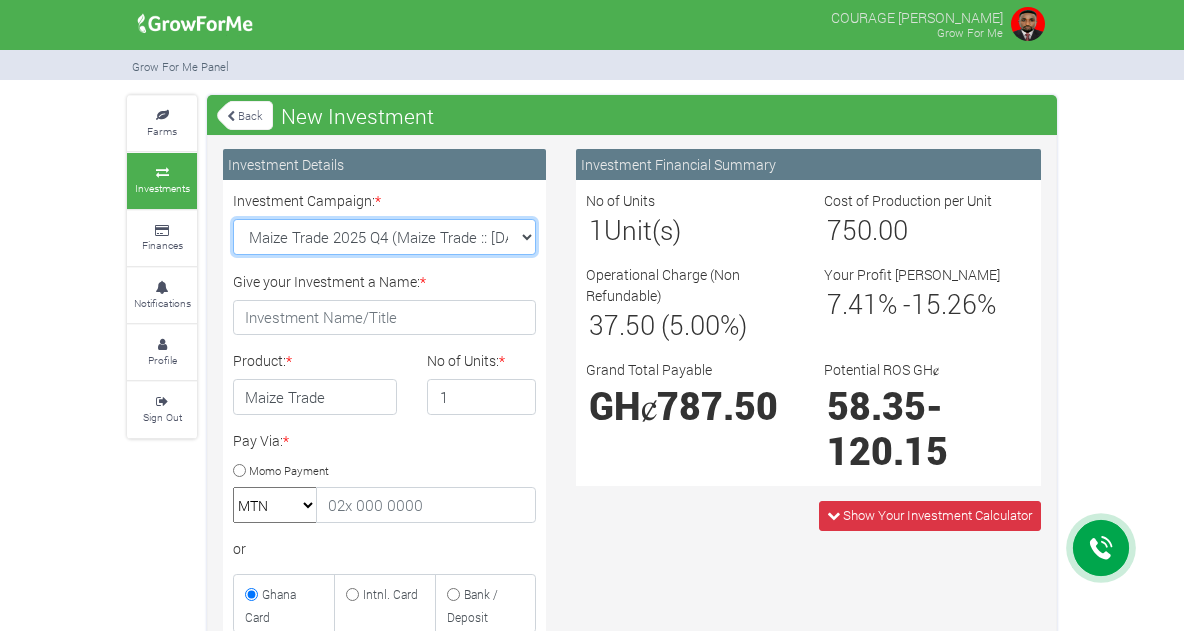 click on "Maize Trade 2025 Q4 (Maize Trade :: [DATE] - [DATE])
Cashew Trade 2025 Q4 (Cashew Trade :: [DATE] - [DATE])
Machinery Fund (10 Yrs) (Machinery :: [DATE] - [DATE])
Soybean Trade 2025 Q4 (Soybean Trade :: [DATE] - [DATE])" at bounding box center (384, 237) 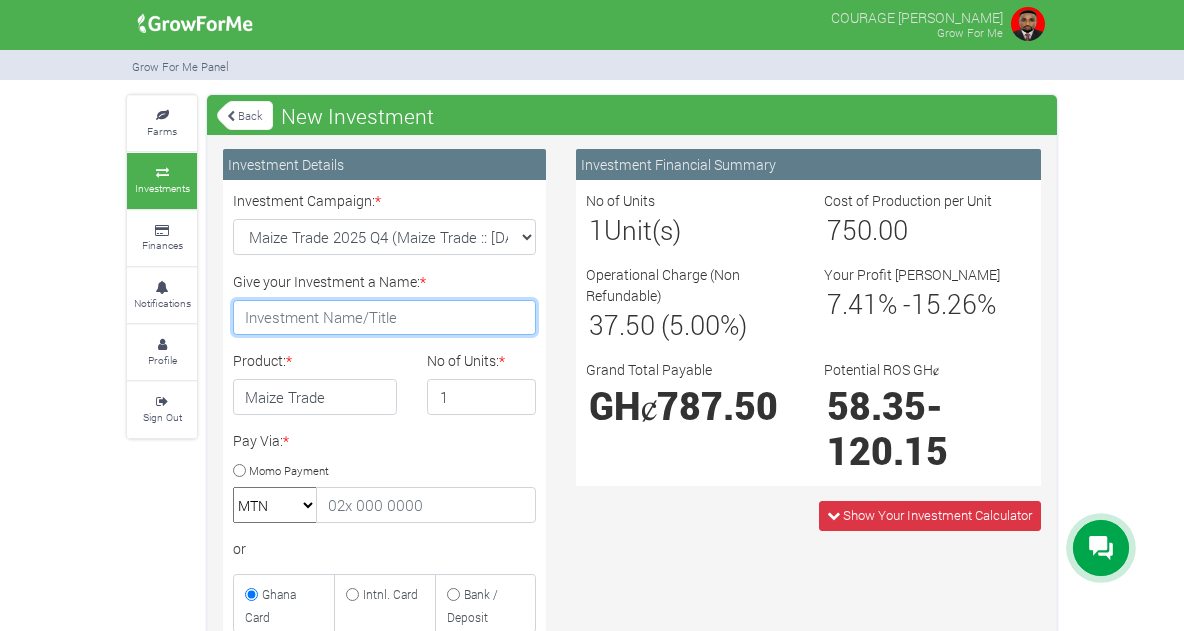 click on "Give your Investment a Name:  *" at bounding box center [384, 318] 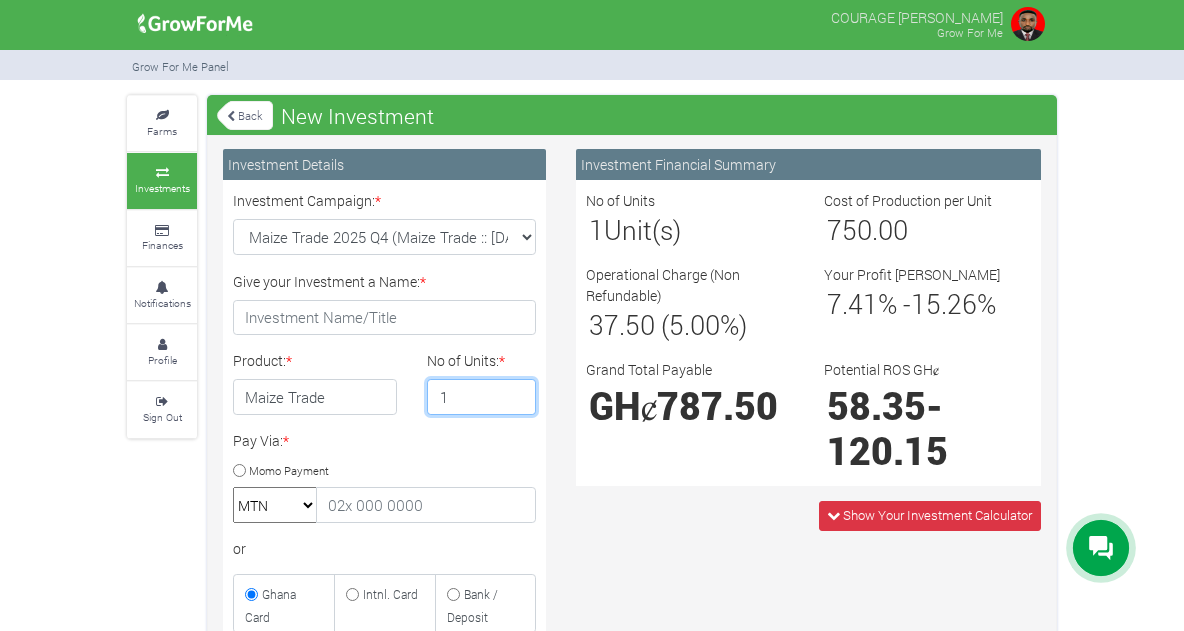 click on "1" at bounding box center (481, 397) 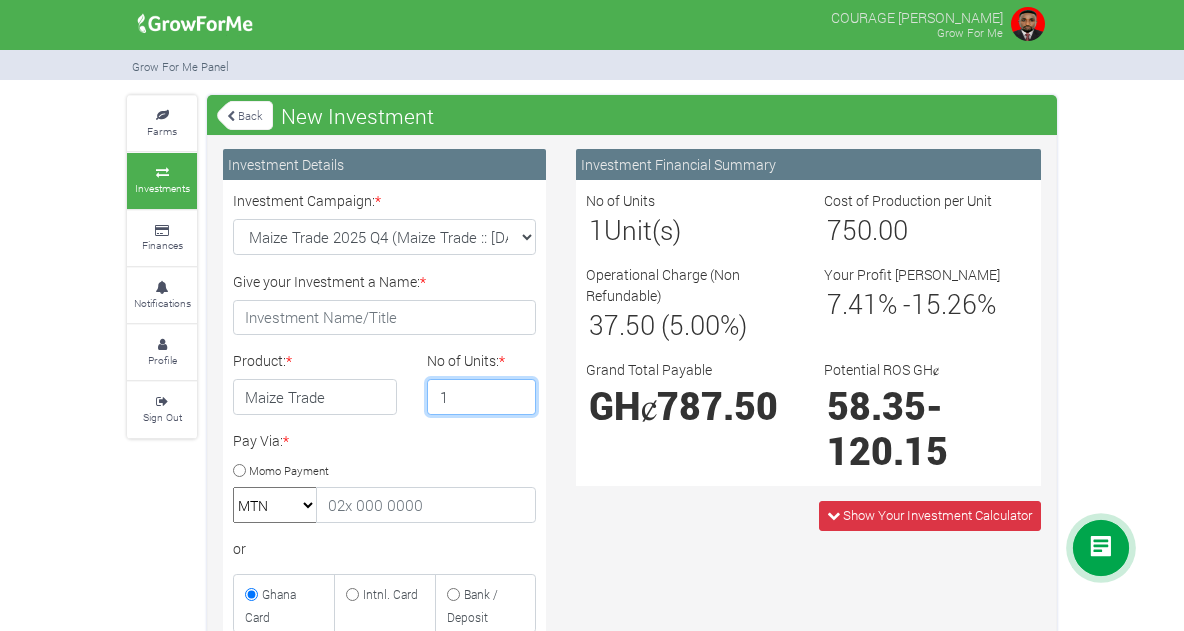 click on "1" at bounding box center [481, 397] 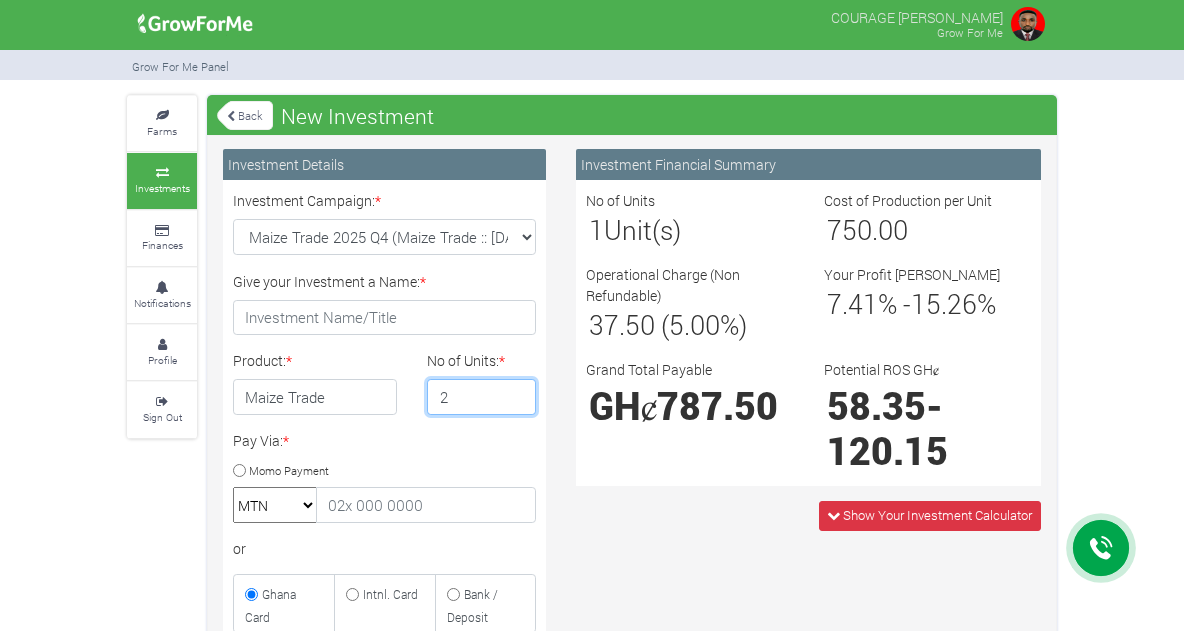 click on "2" at bounding box center [481, 397] 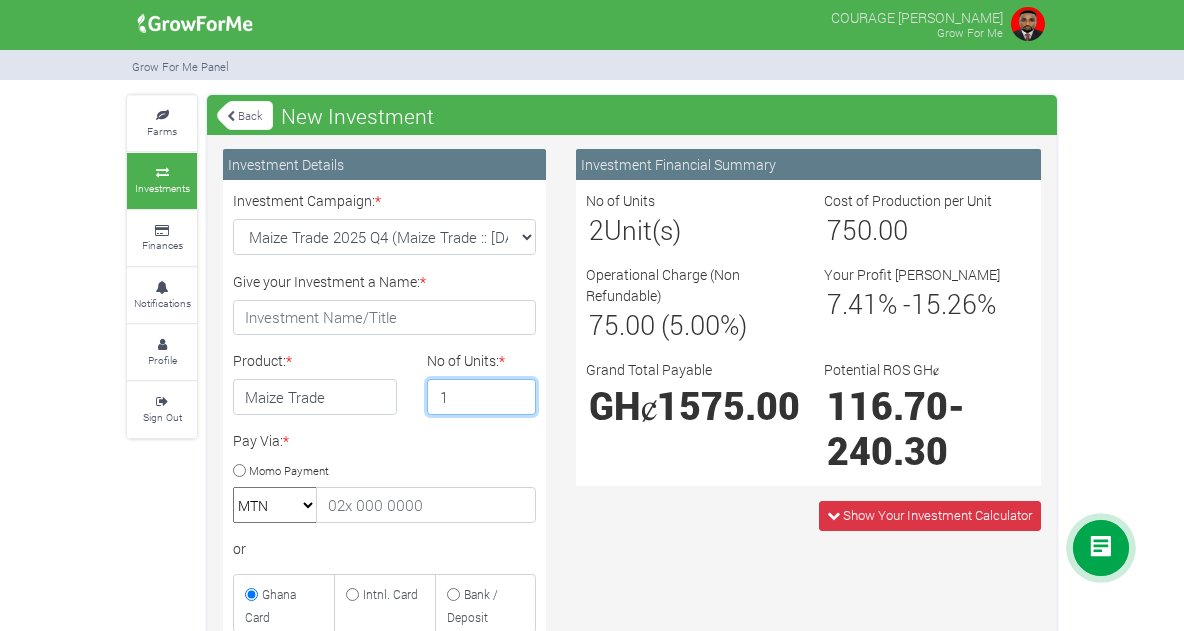 click on "1" at bounding box center (481, 397) 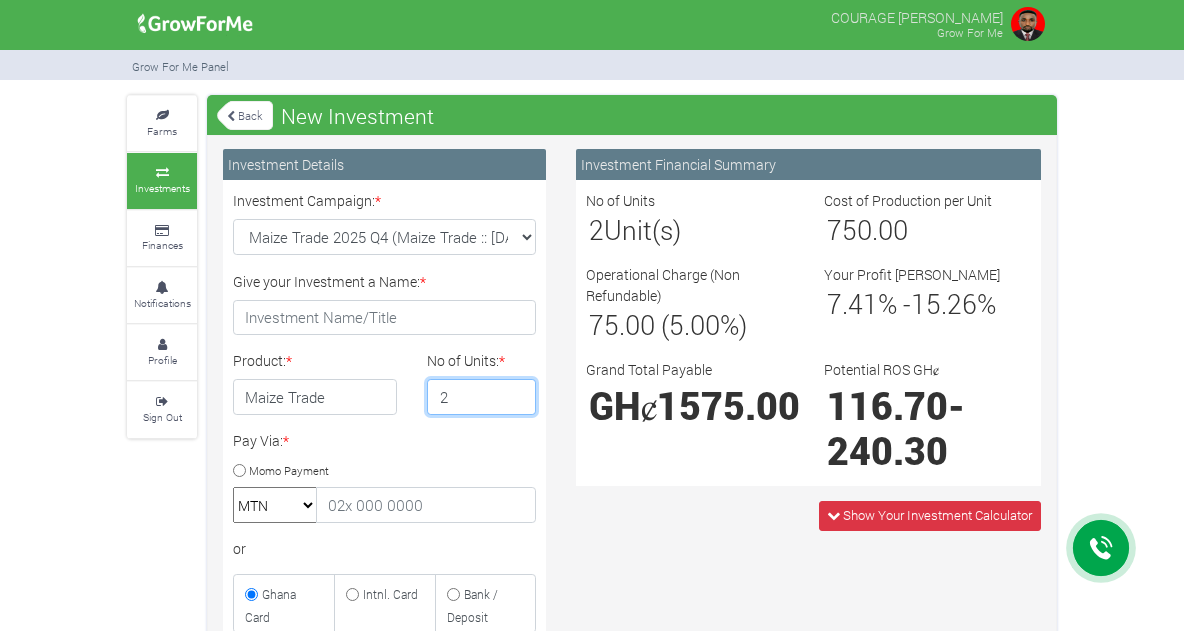 click on "2" at bounding box center [481, 397] 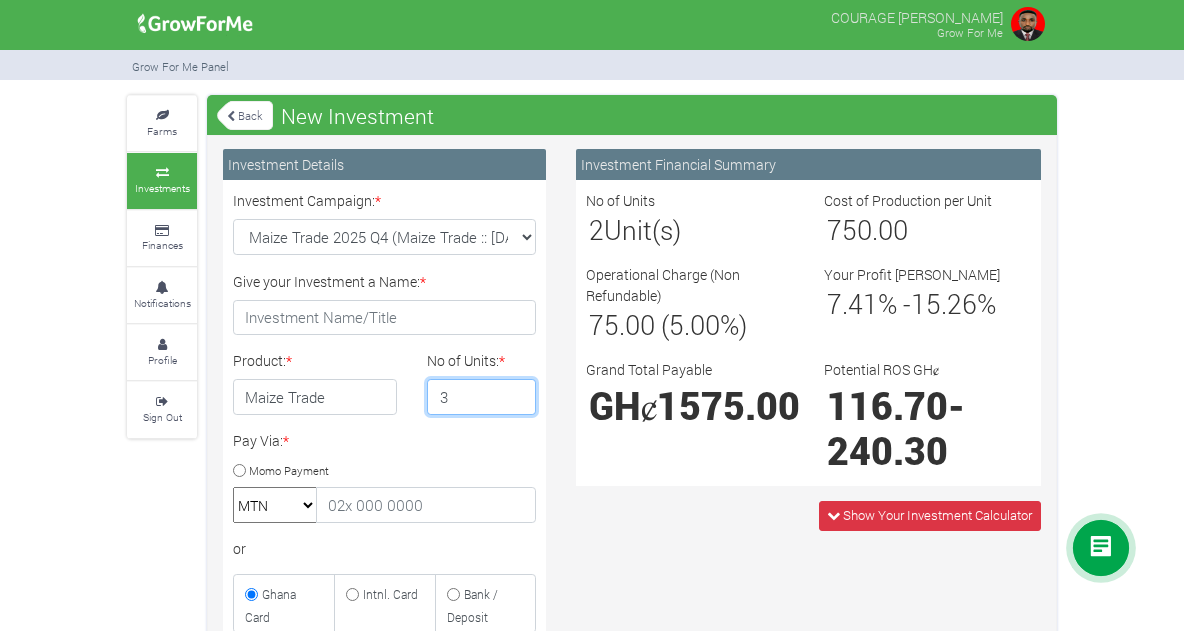 click on "3" at bounding box center [481, 397] 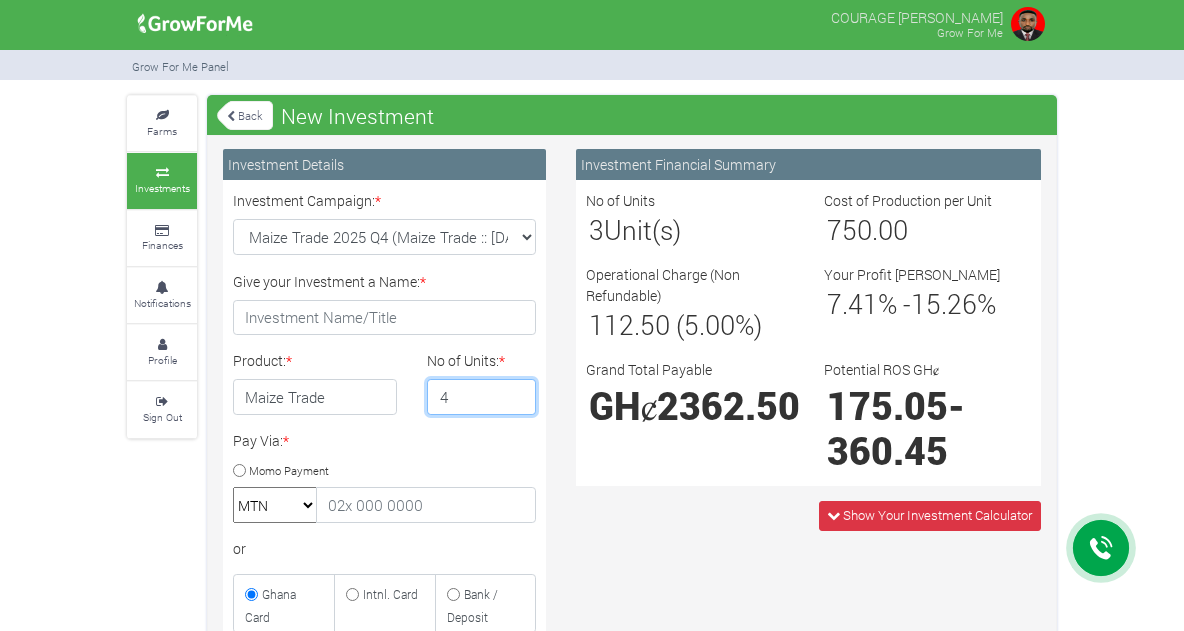 click on "4" at bounding box center [481, 397] 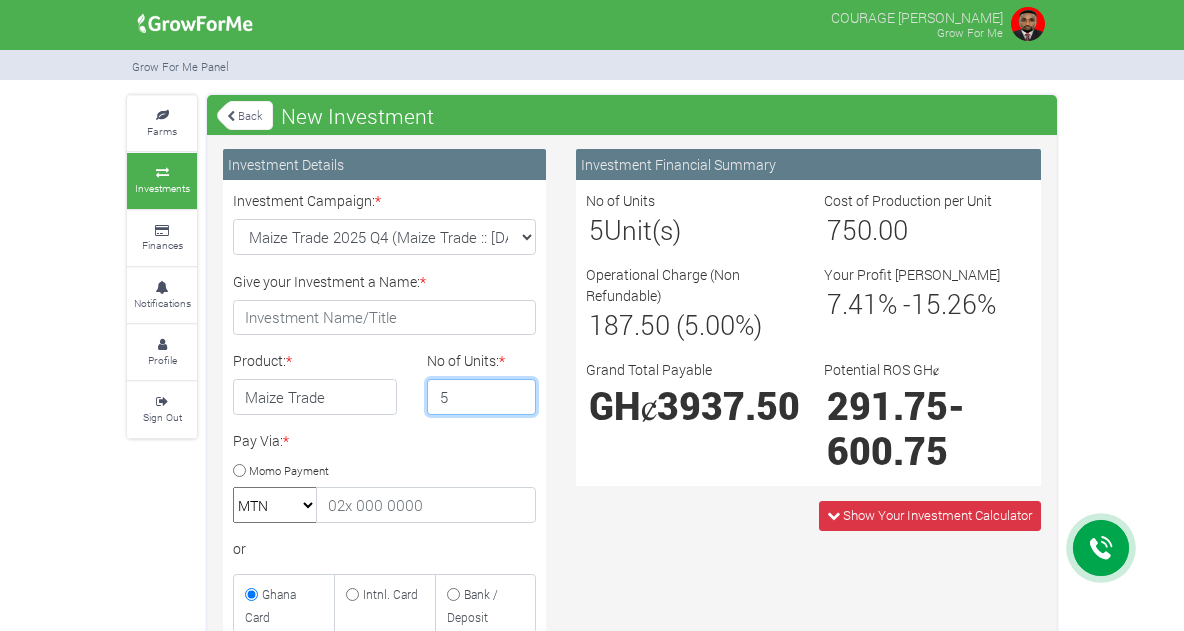 click on "5" at bounding box center (481, 397) 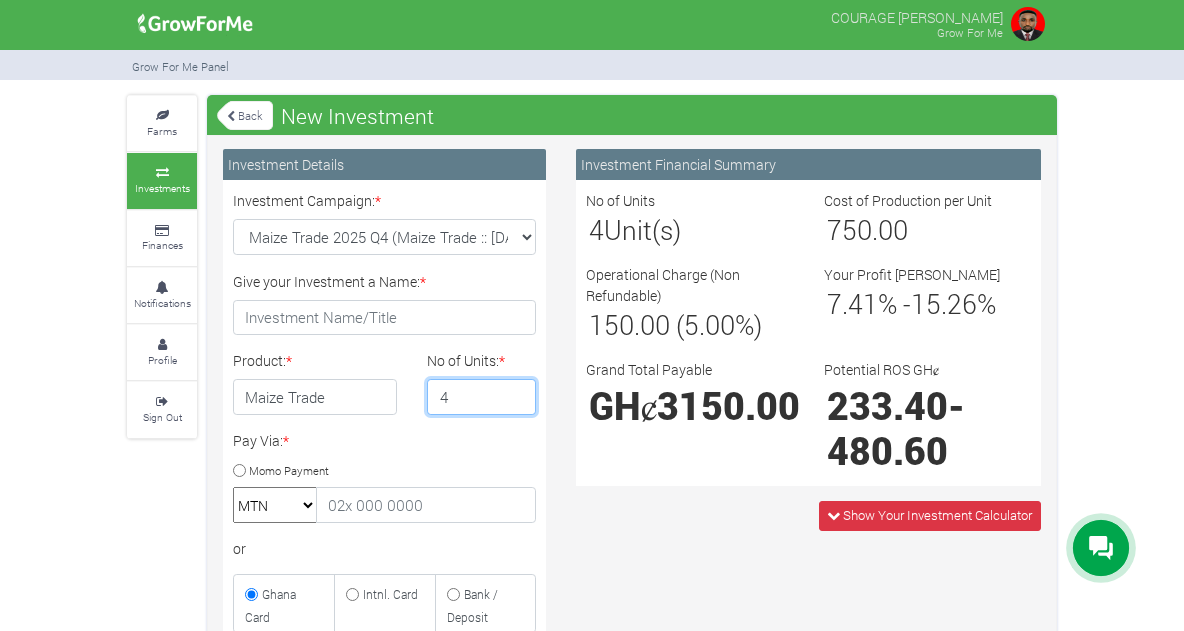 click on "4" at bounding box center (481, 397) 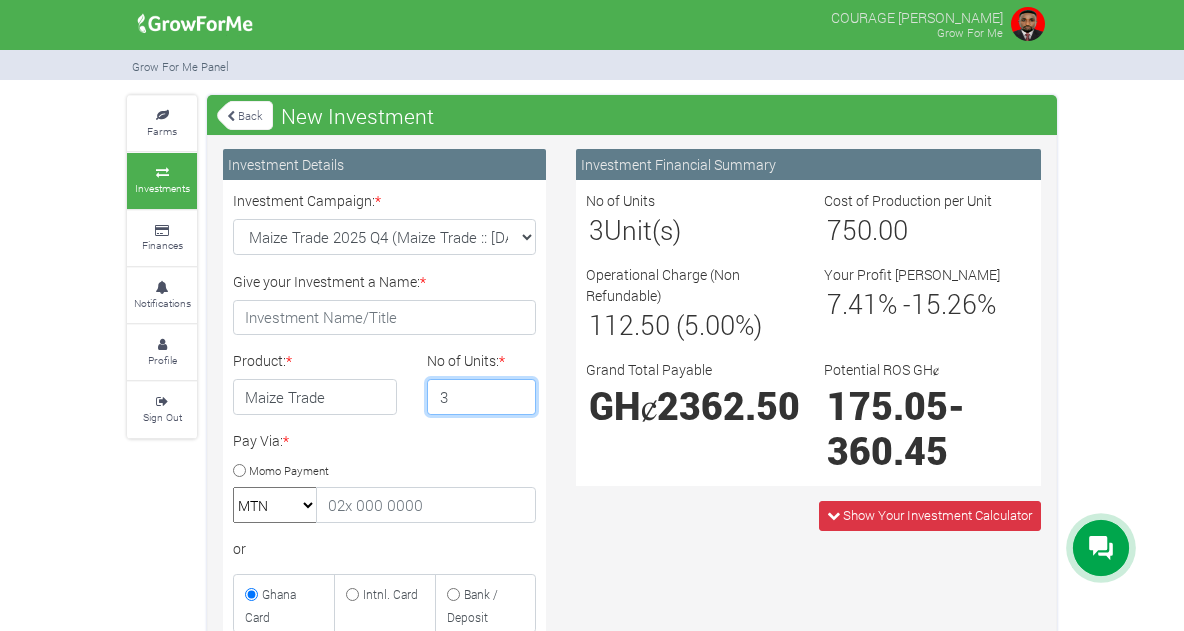 click on "3" at bounding box center [481, 397] 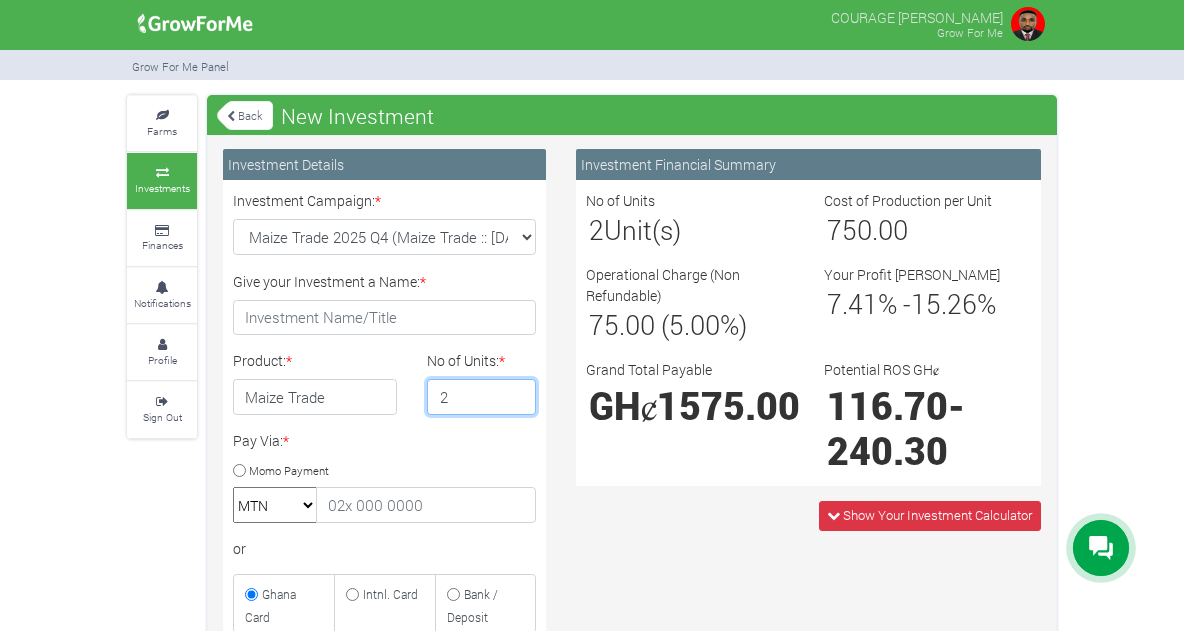 click on "2" at bounding box center [481, 397] 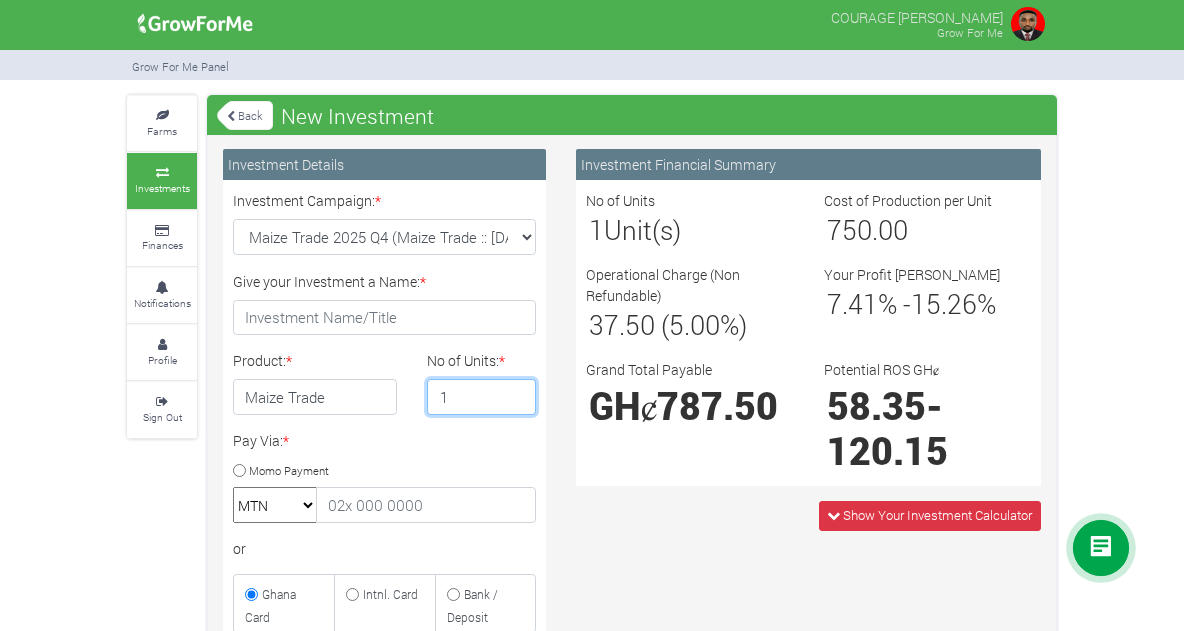 type on "1" 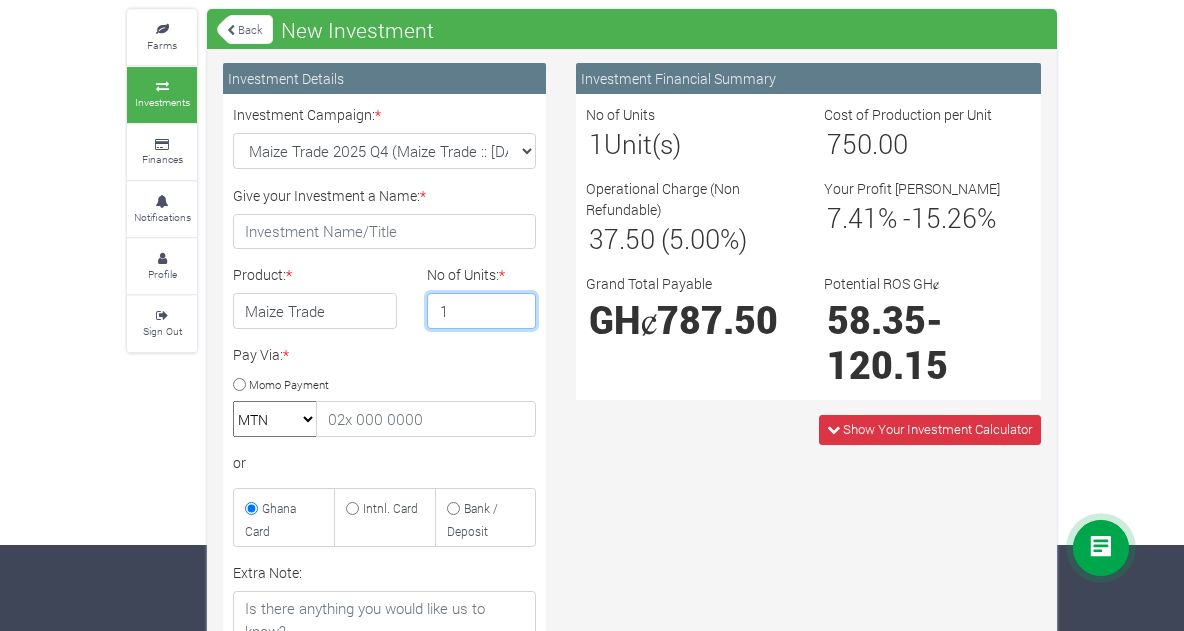 scroll, scrollTop: 0, scrollLeft: 0, axis: both 